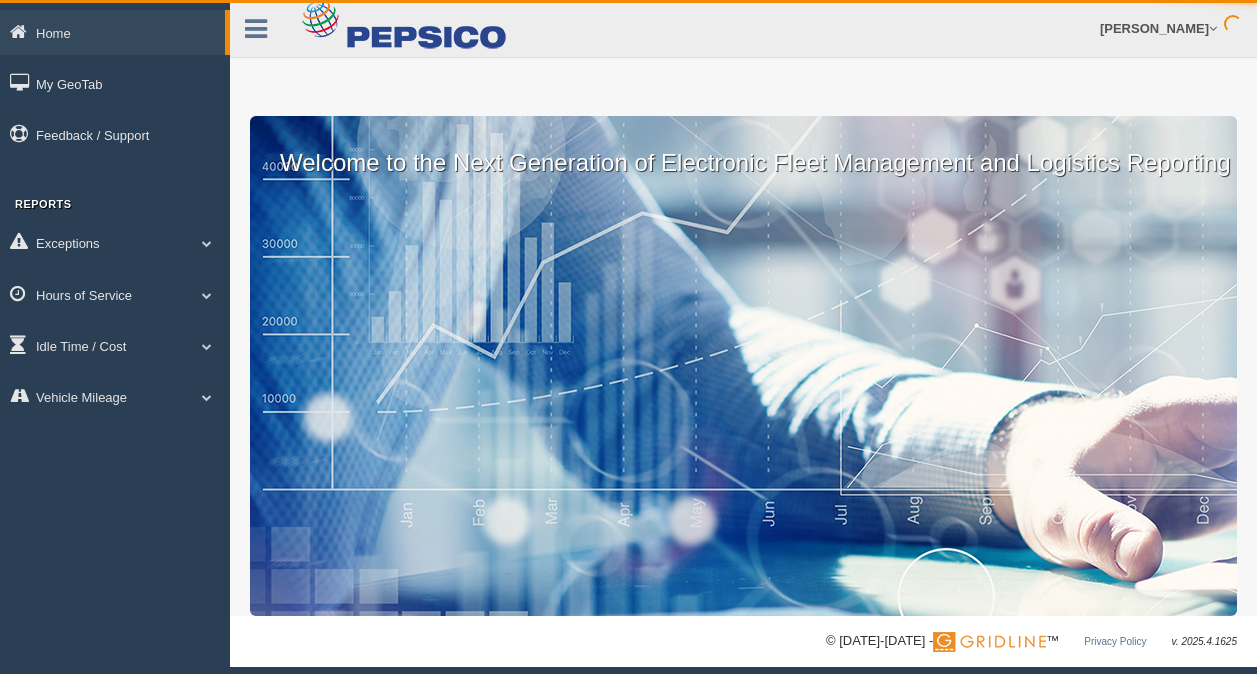 scroll, scrollTop: 0, scrollLeft: 0, axis: both 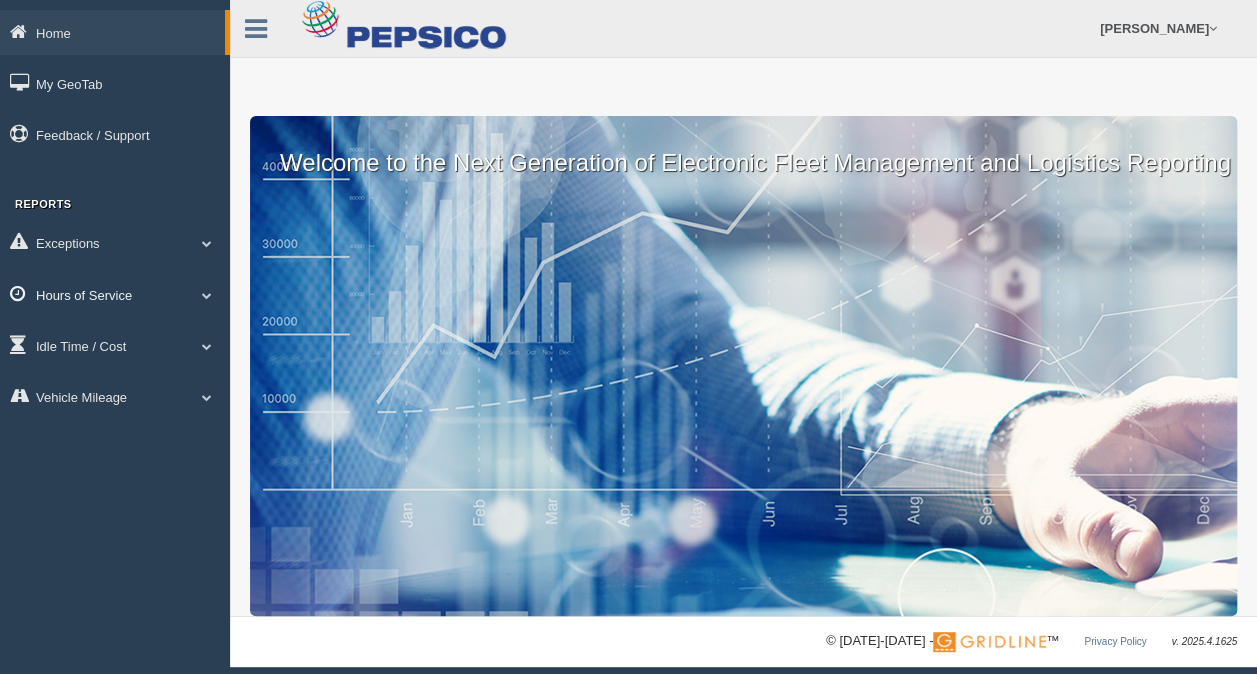 click at bounding box center (207, 295) 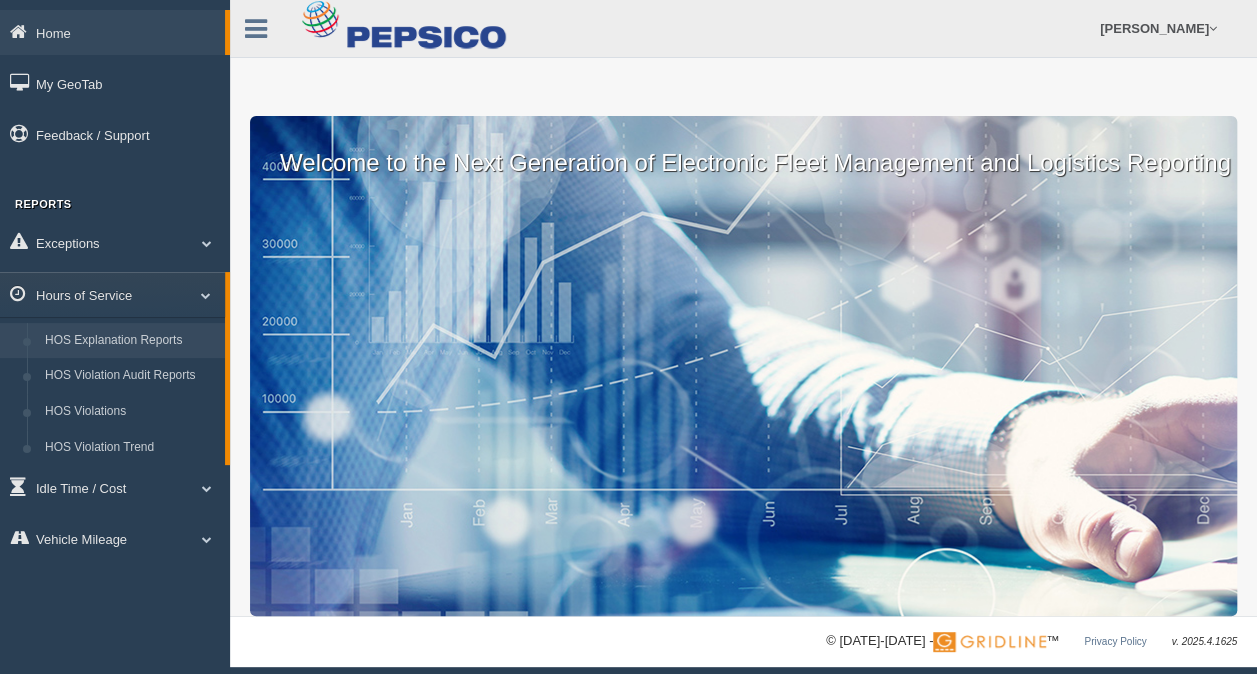 click on "HOS Explanation Reports" at bounding box center (130, 341) 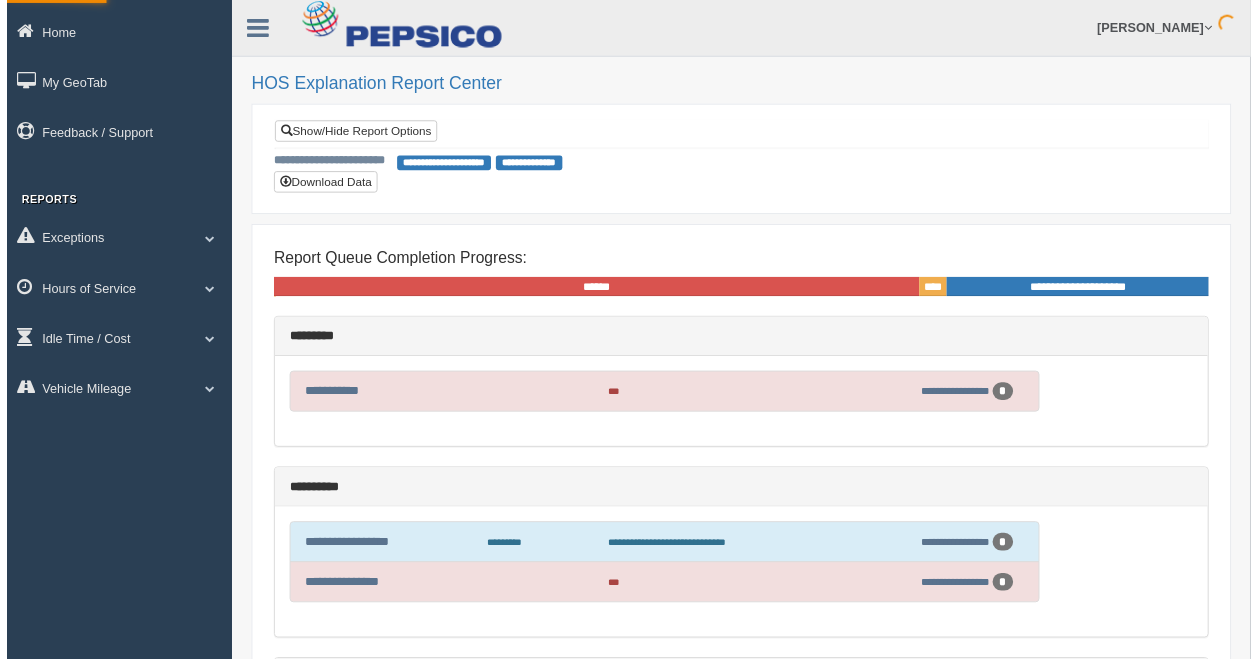 scroll, scrollTop: 0, scrollLeft: 0, axis: both 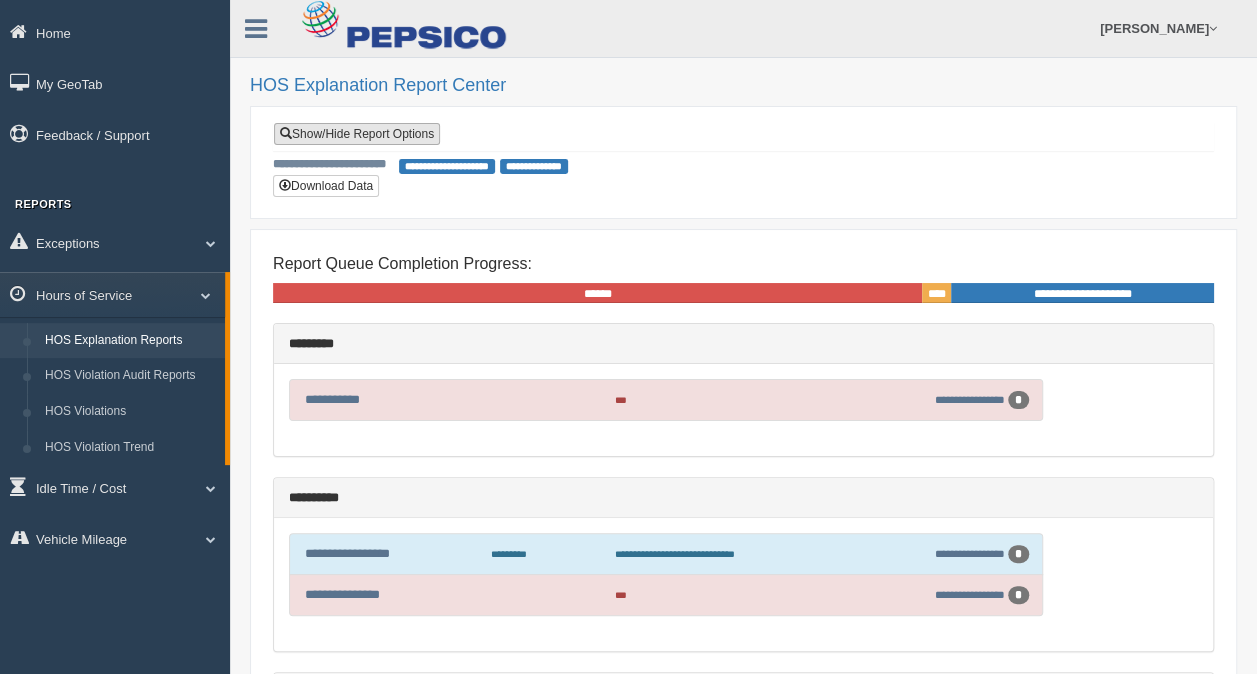 click on "Show/Hide Report Options" at bounding box center (357, 134) 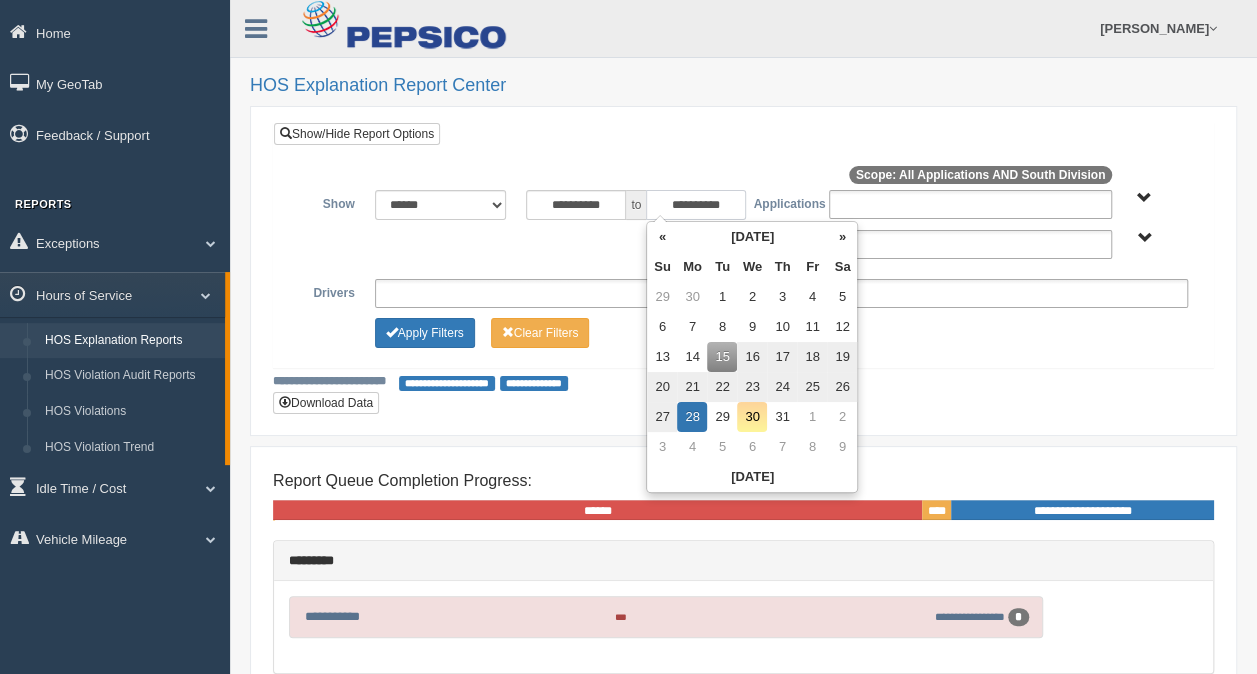 click on "**********" at bounding box center [696, 205] 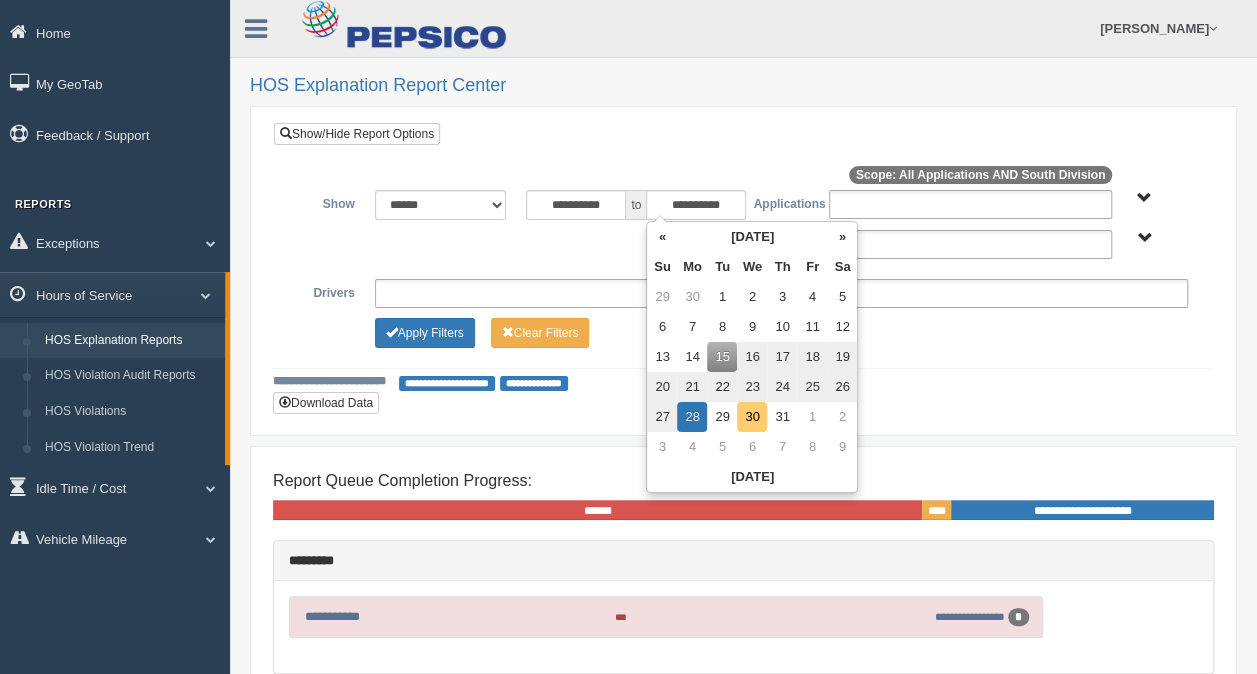 click on "30" at bounding box center (752, 417) 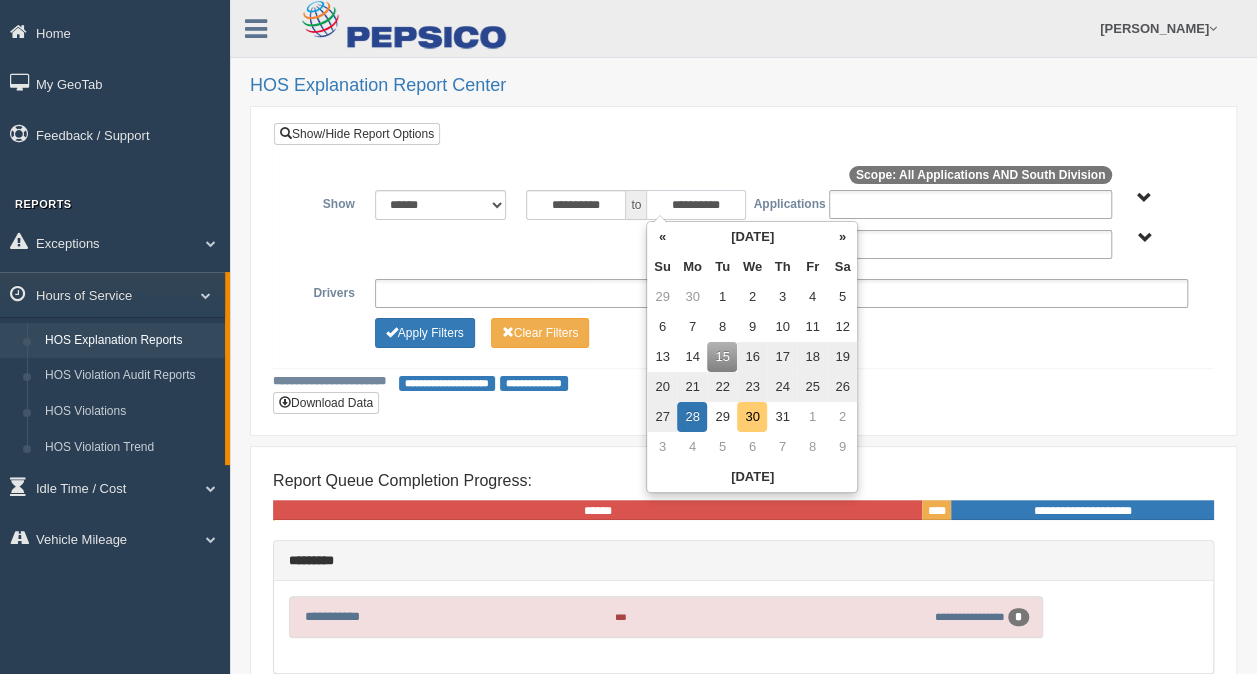 type on "**********" 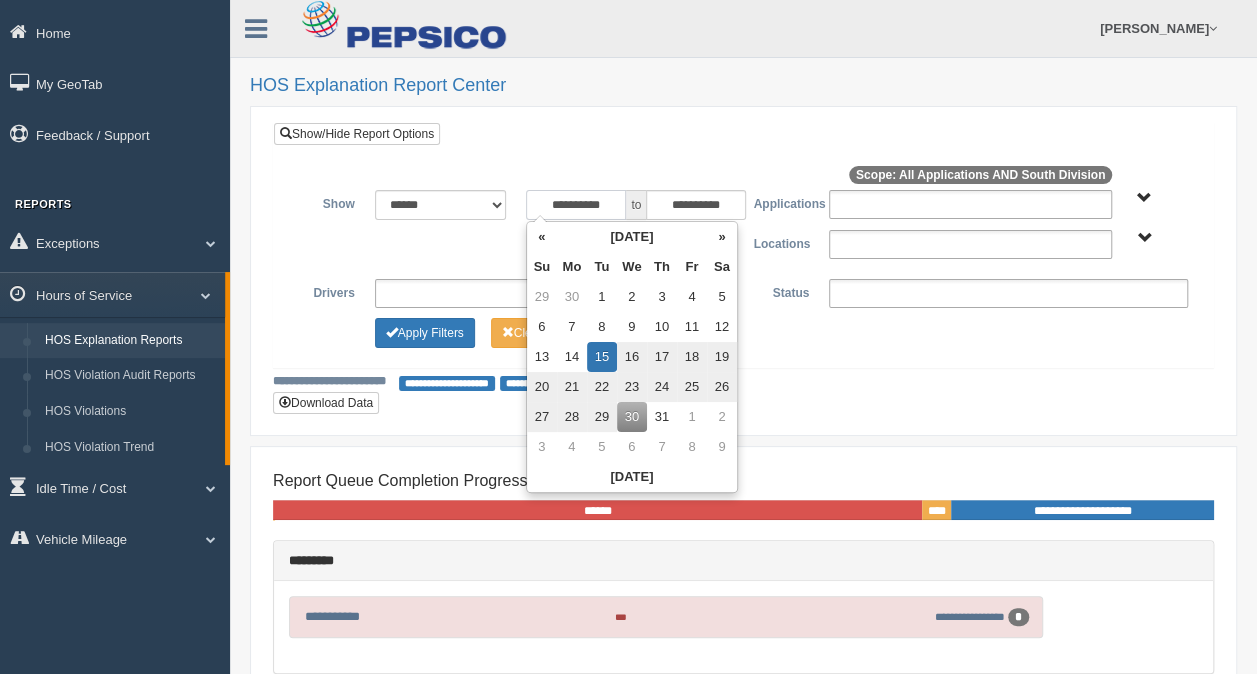 click on "**********" at bounding box center (576, 205) 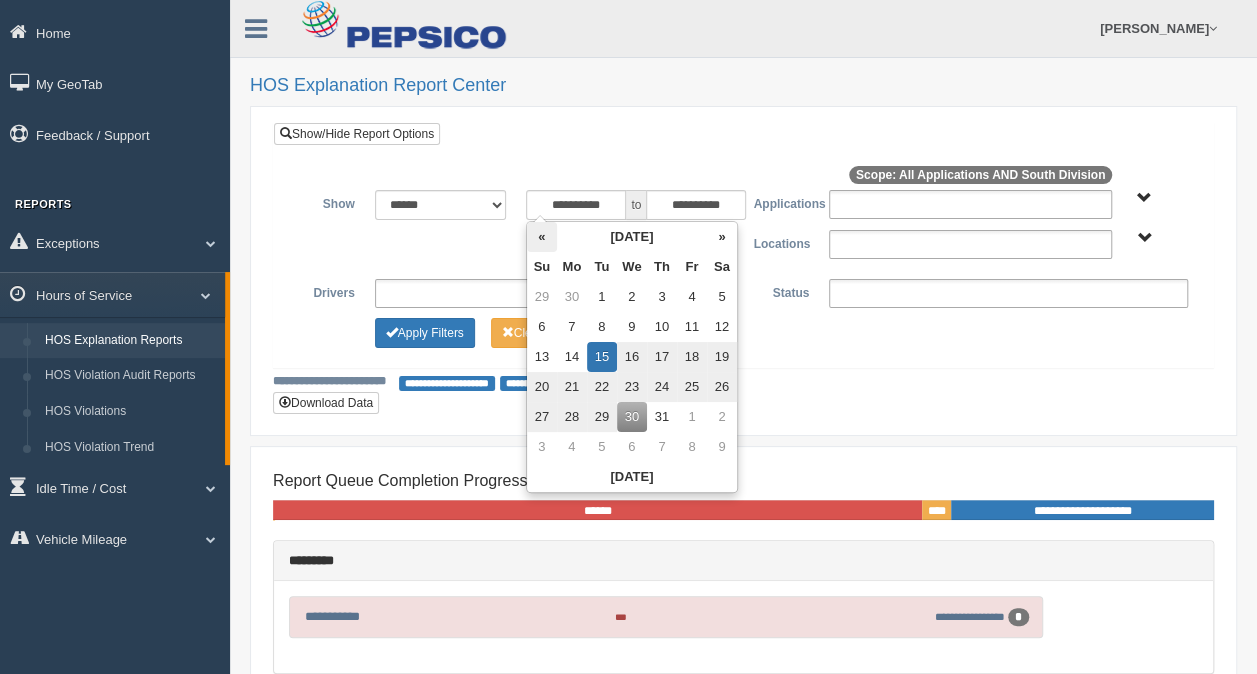 click on "«" at bounding box center (542, 237) 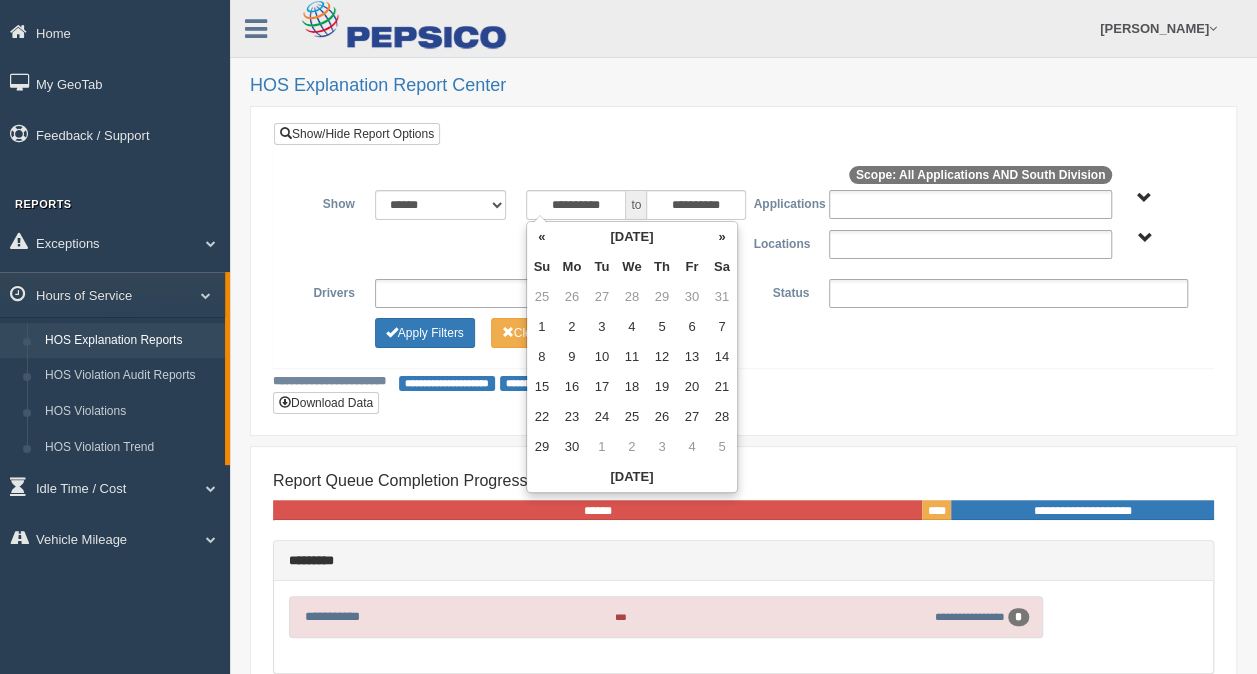 click on "«" at bounding box center (542, 237) 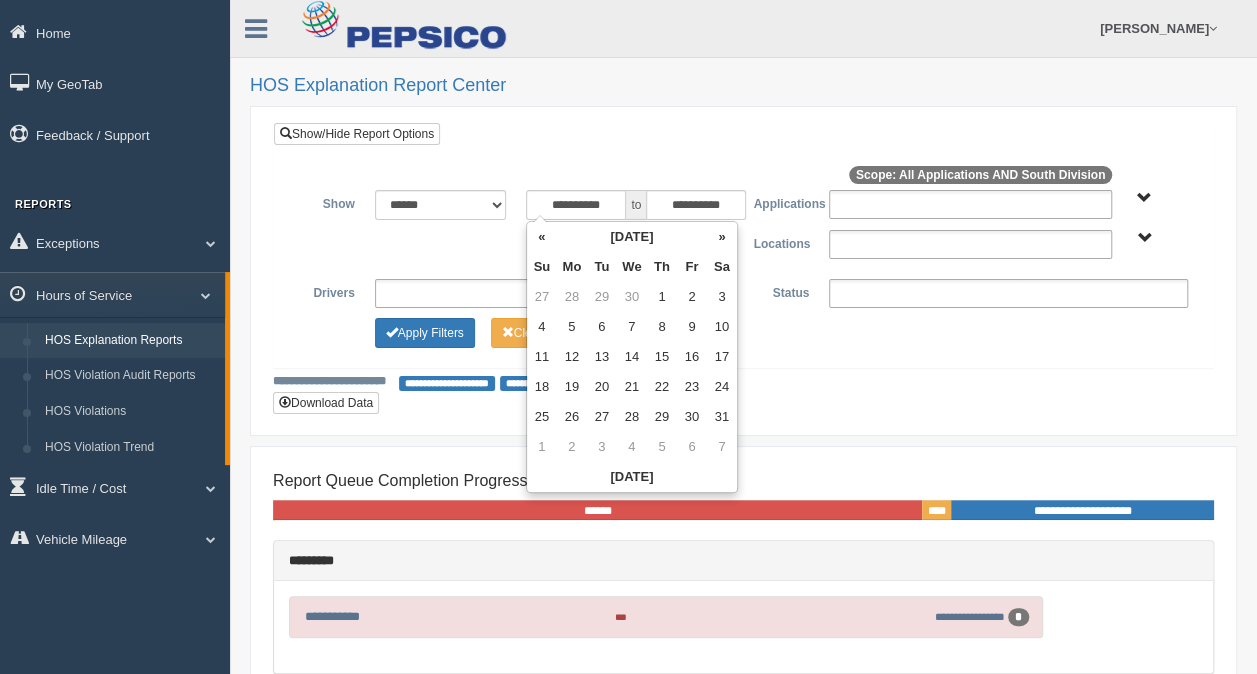 click on "«" at bounding box center [542, 237] 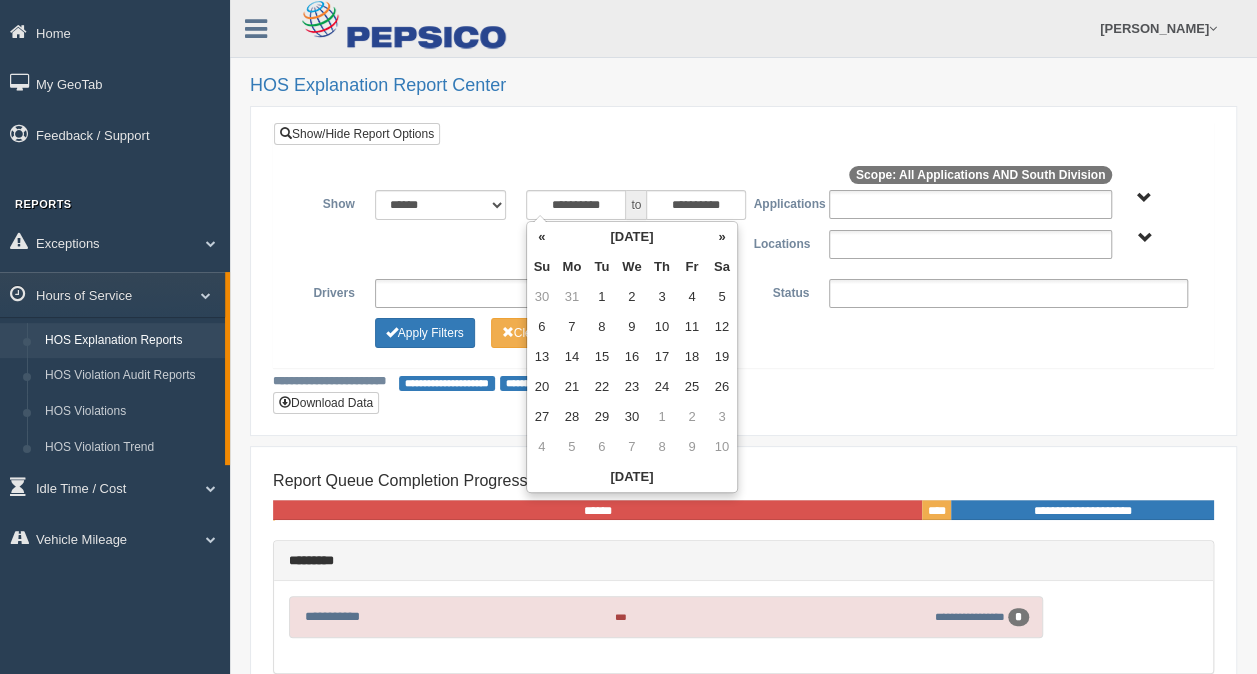 click on "«" at bounding box center (542, 237) 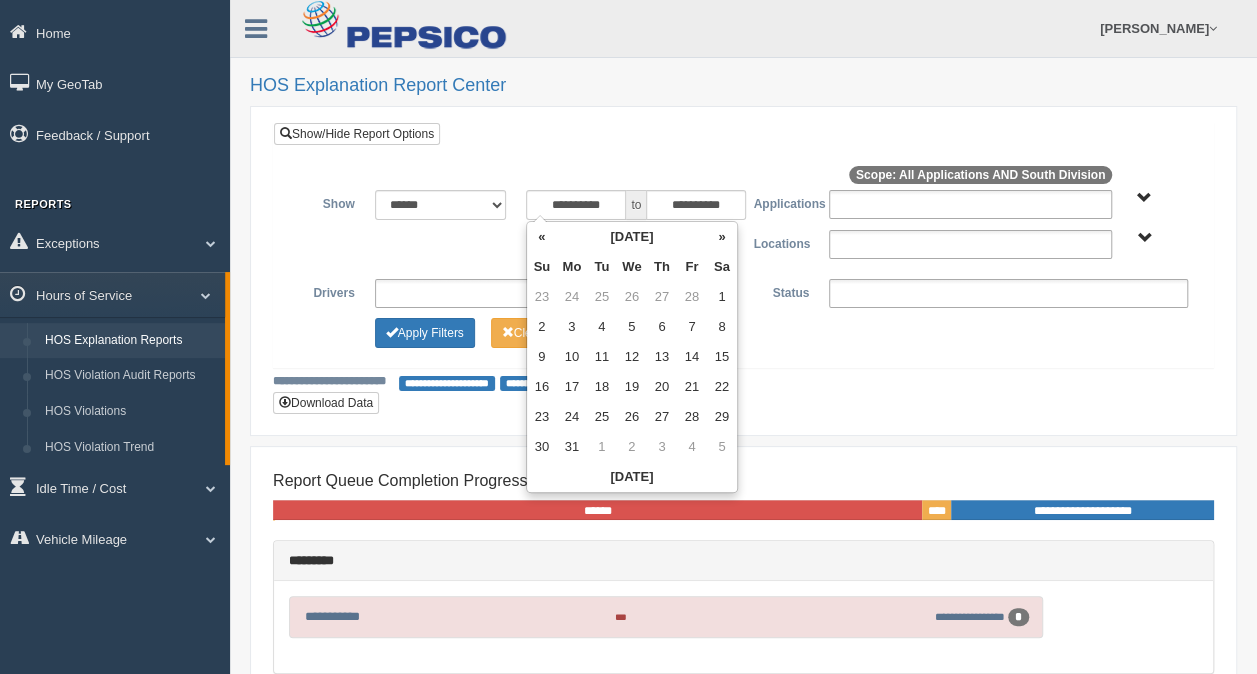 click on "«" at bounding box center (542, 237) 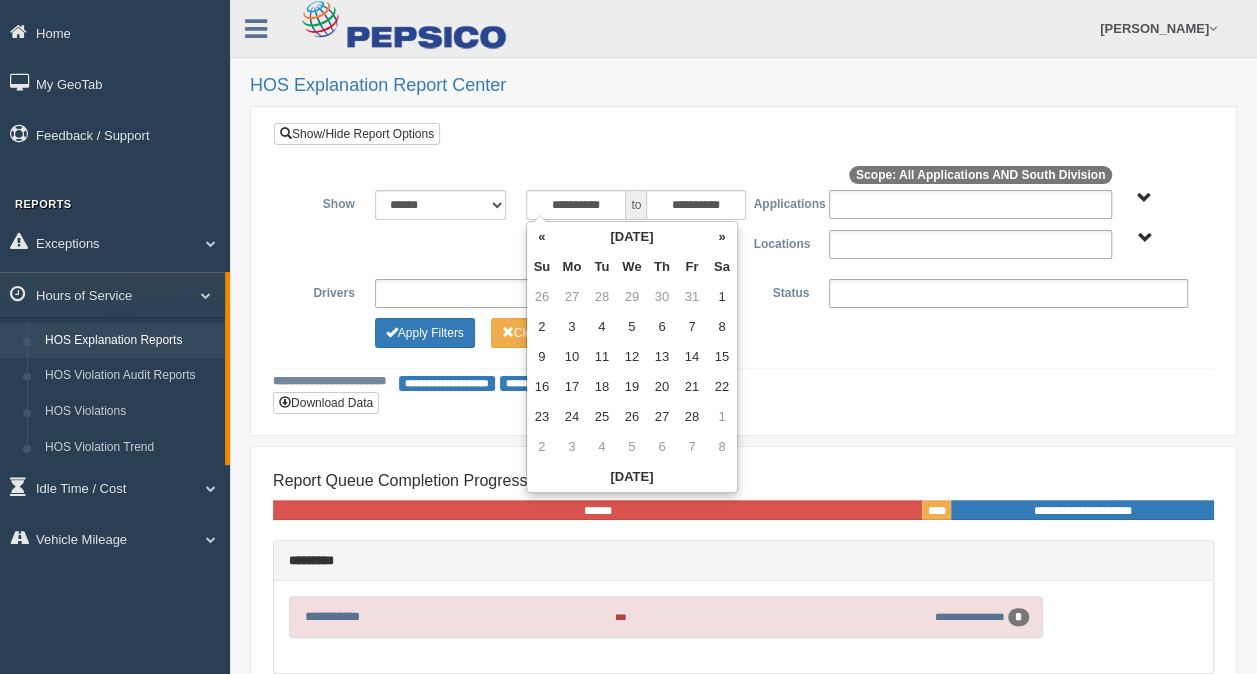 click on "«" at bounding box center (542, 237) 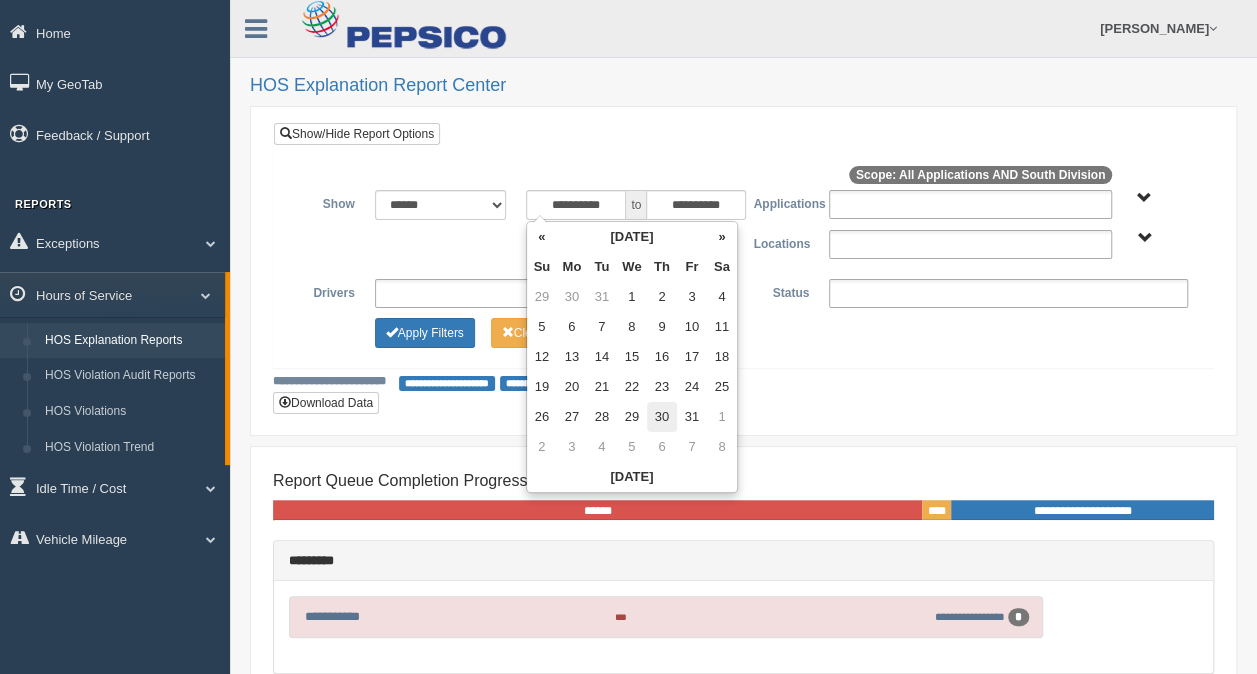 click on "30" at bounding box center [662, 417] 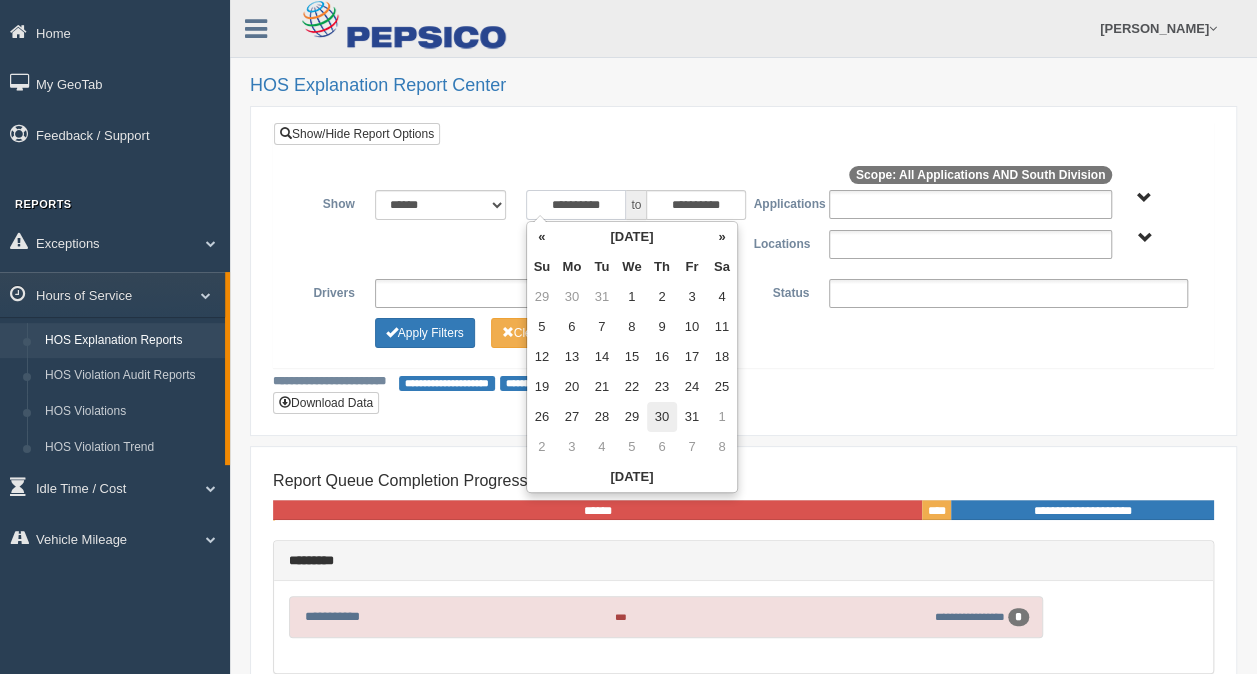 type on "**********" 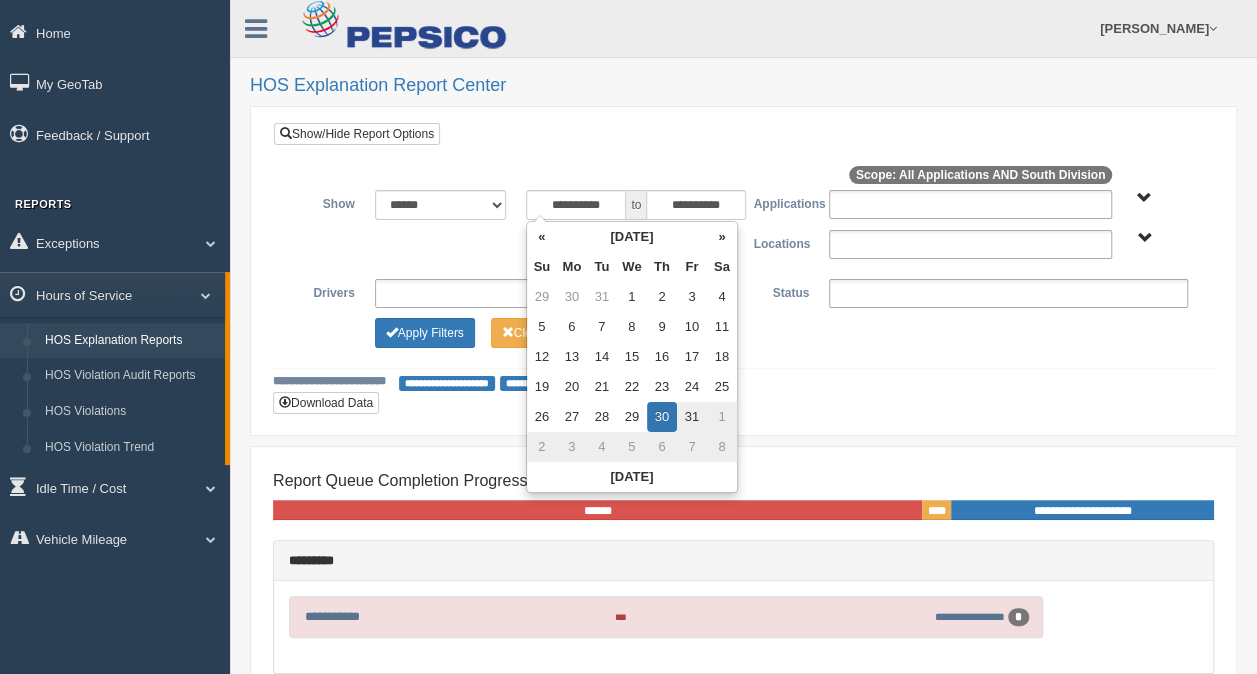 click on "South Division" at bounding box center [1144, 238] 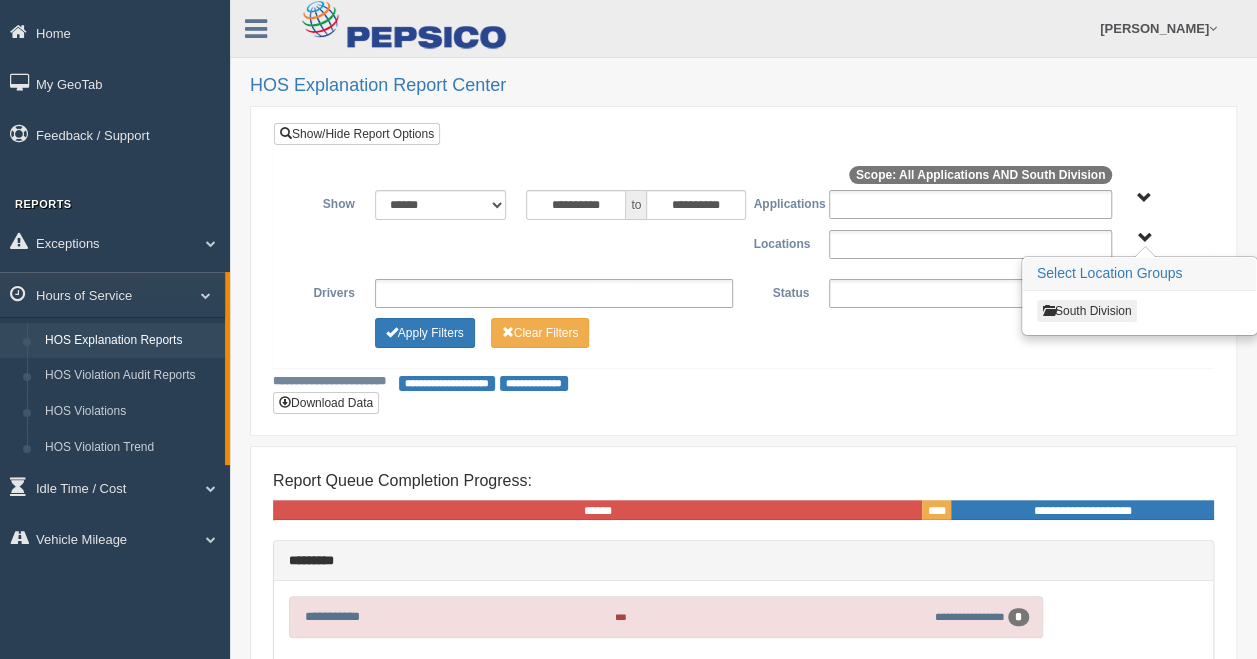 click on "South Division" at bounding box center [1087, 311] 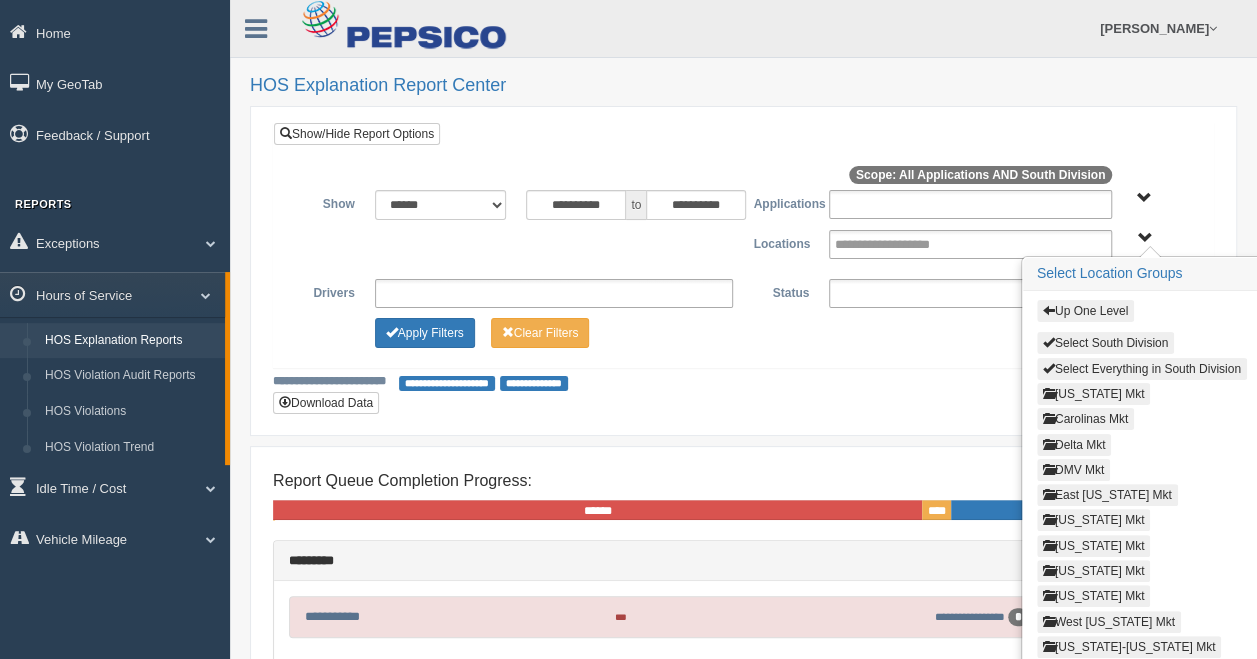 click on "Delta Mkt" at bounding box center [1074, 445] 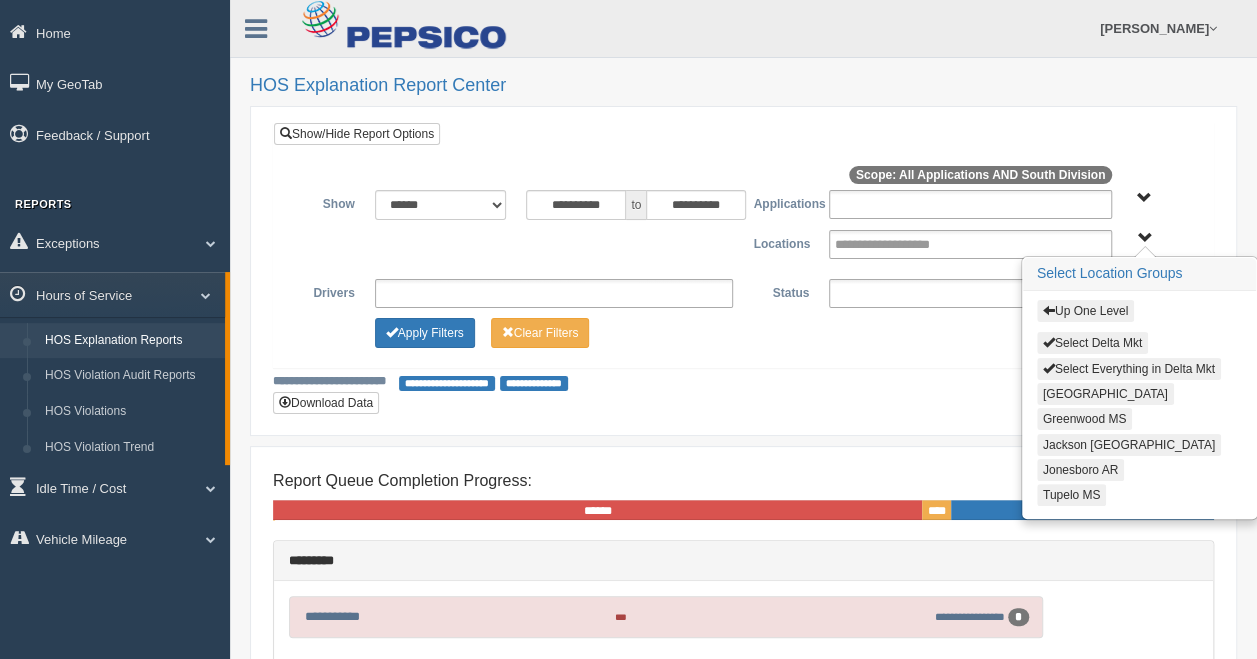 click on "Select Delta Mkt" at bounding box center [1092, 343] 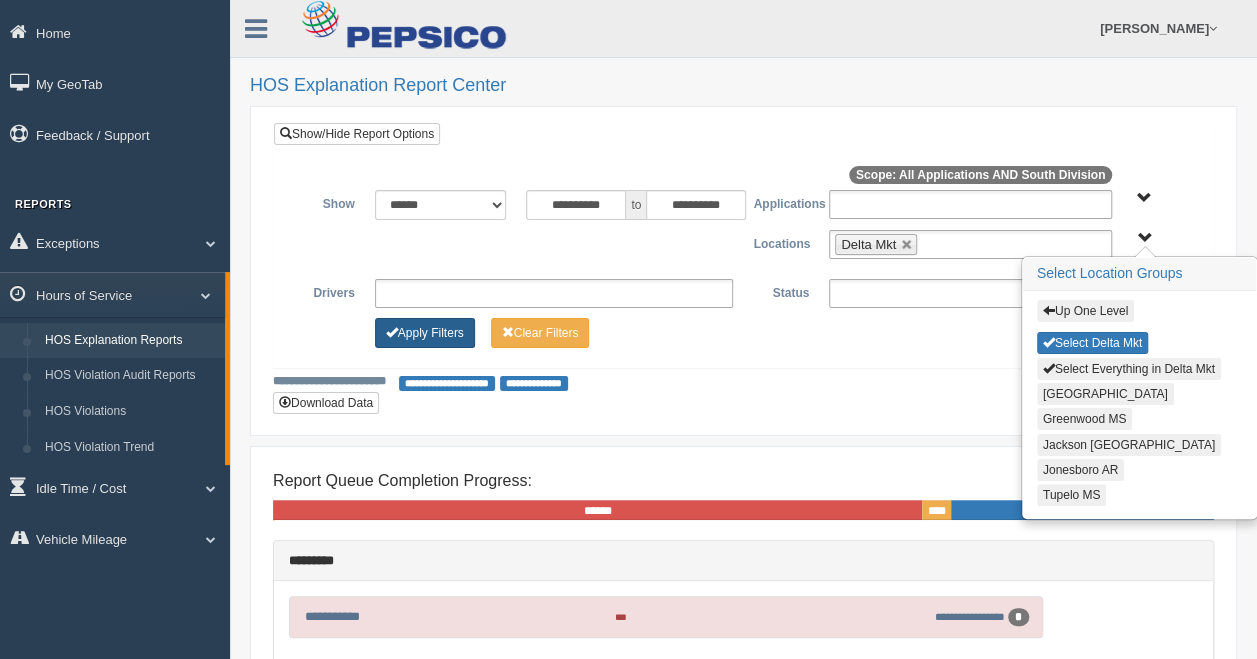 click on "Apply Filters" at bounding box center [425, 333] 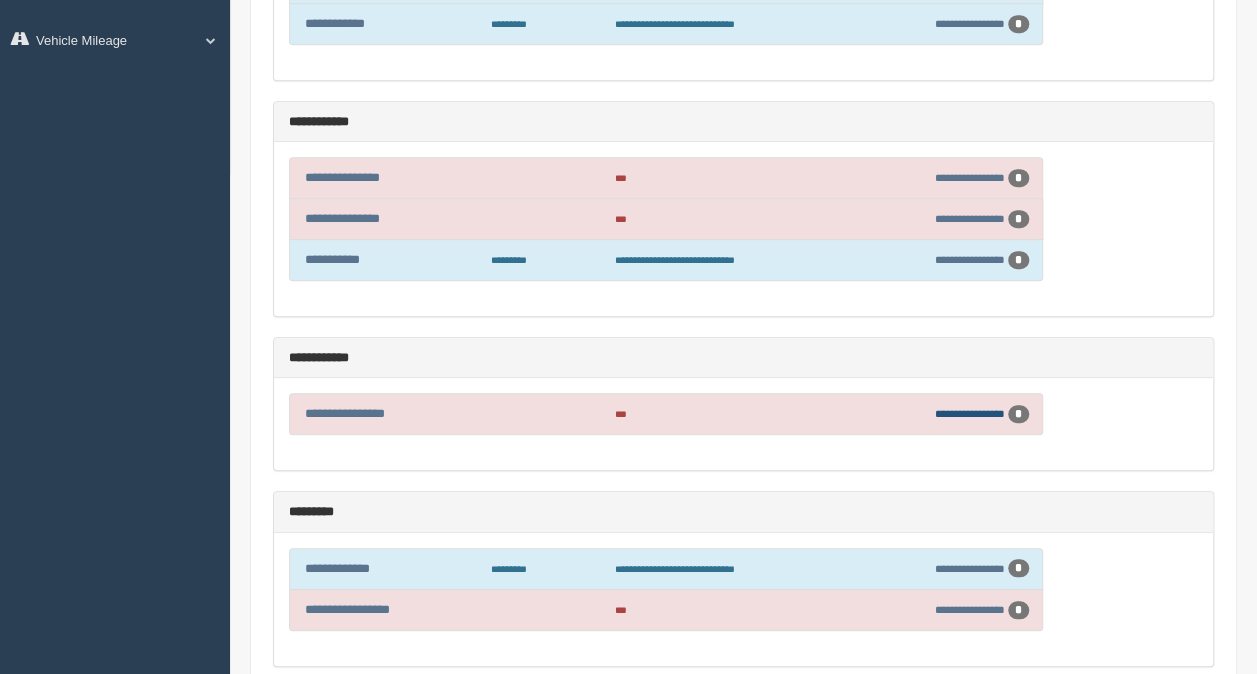 scroll, scrollTop: 599, scrollLeft: 0, axis: vertical 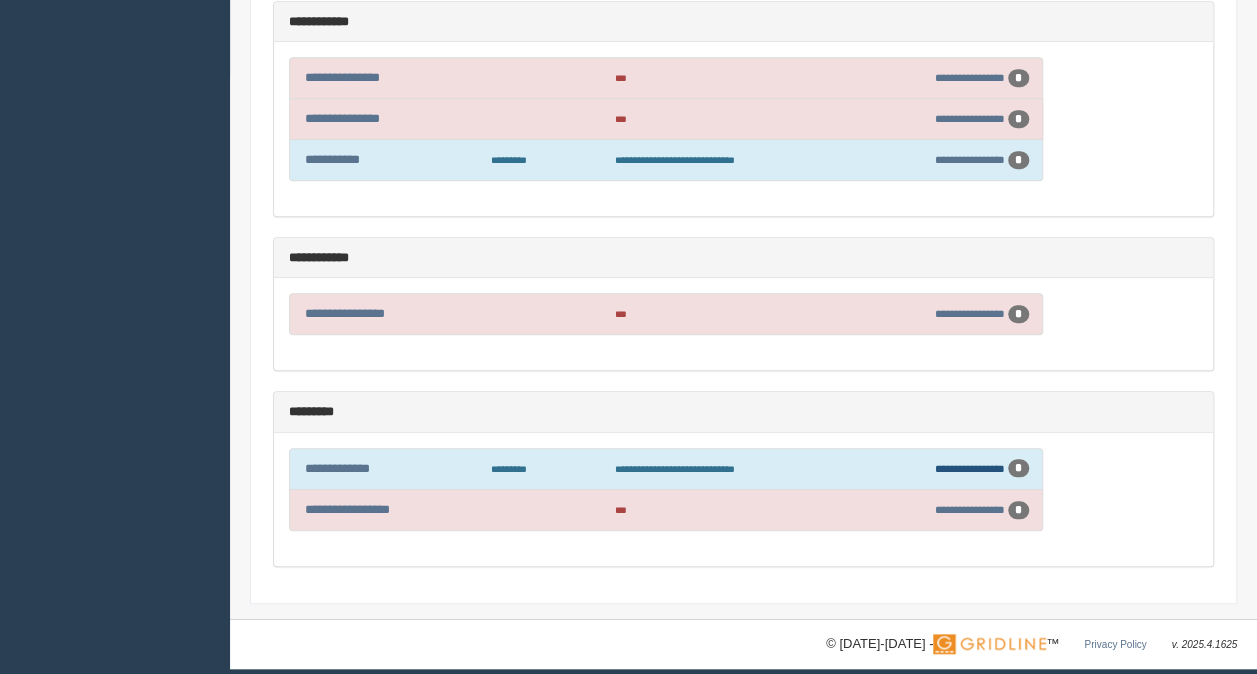 click on "**********" at bounding box center [970, 468] 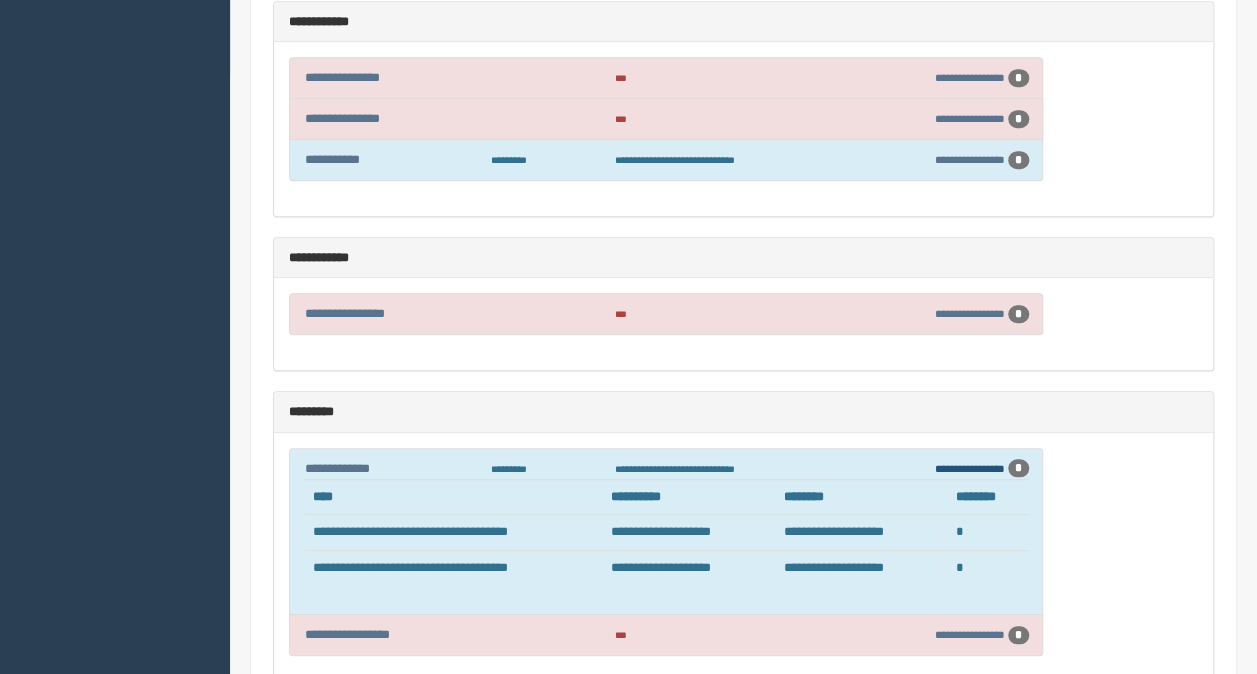click on "**********" at bounding box center (970, 468) 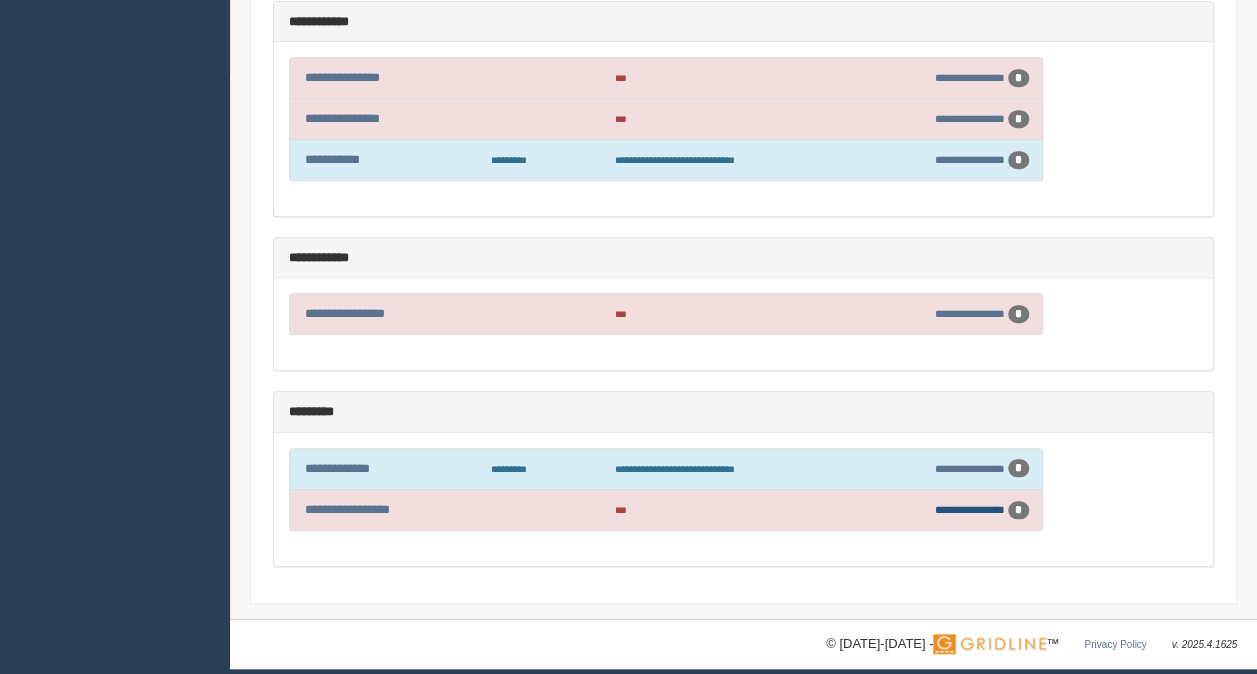 click on "**********" at bounding box center (970, 509) 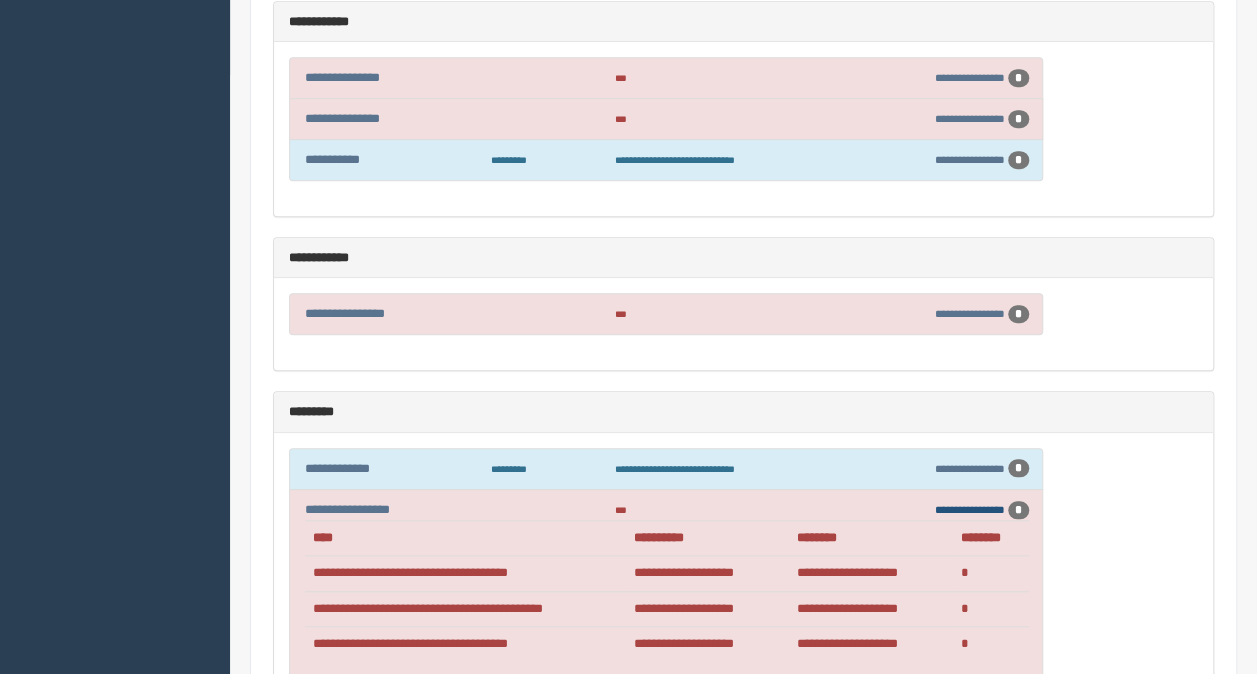 click on "**********" at bounding box center (970, 509) 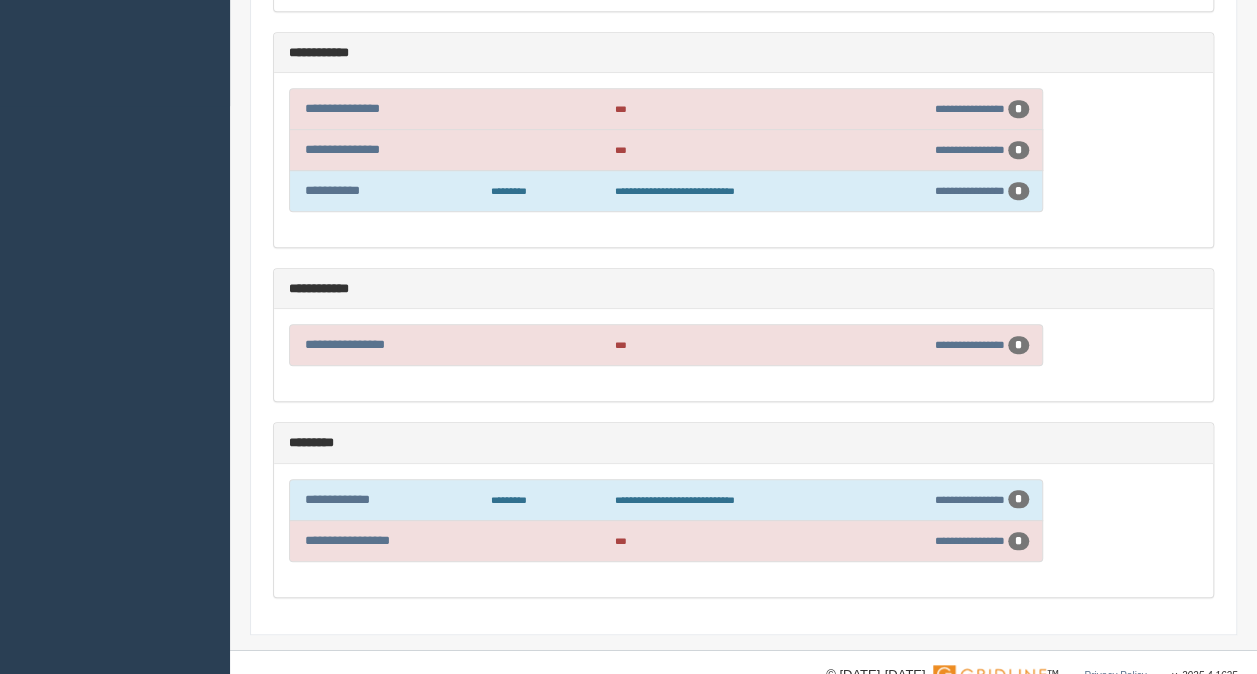 scroll, scrollTop: 599, scrollLeft: 0, axis: vertical 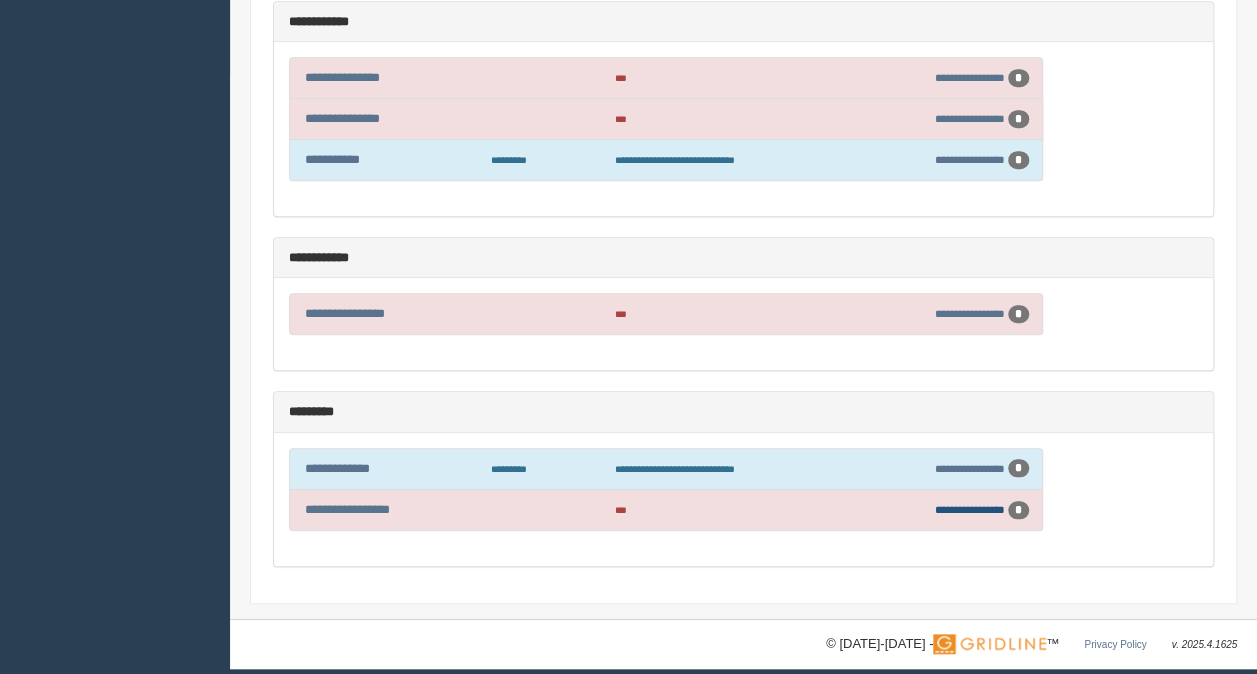 click on "**********" at bounding box center (970, 509) 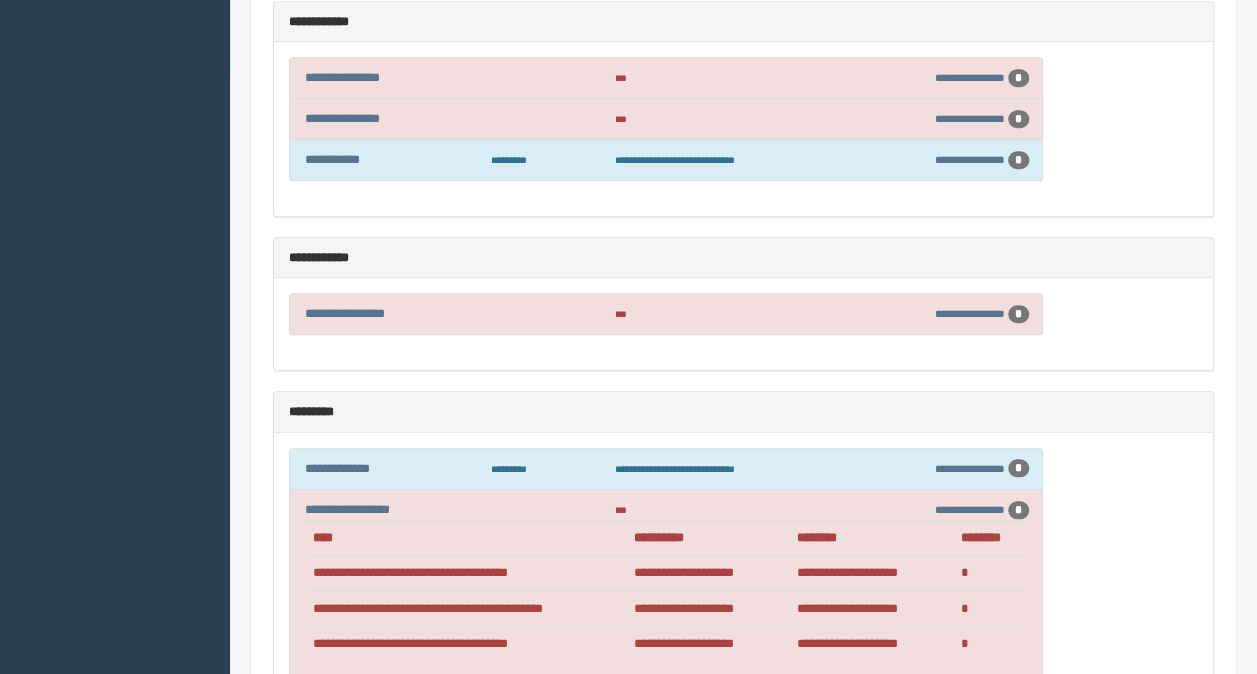 scroll, scrollTop: 499, scrollLeft: 0, axis: vertical 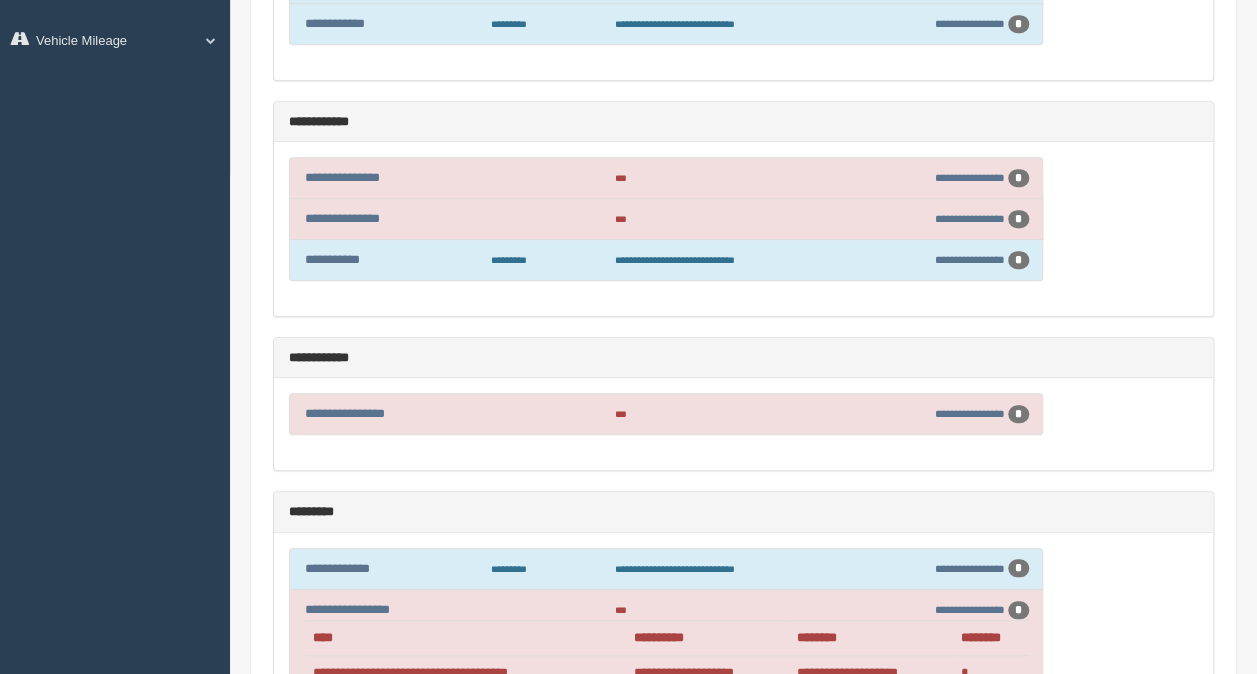 click on "**********" at bounding box center [743, 680] 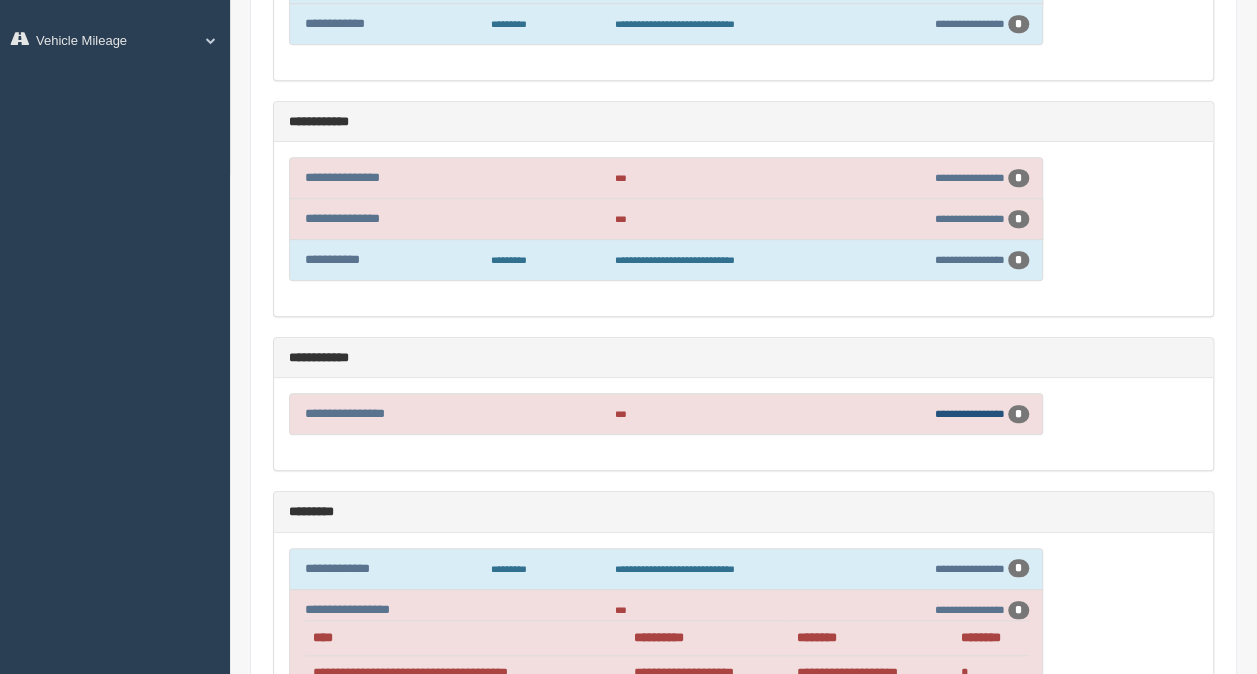 click on "**********" at bounding box center [970, 413] 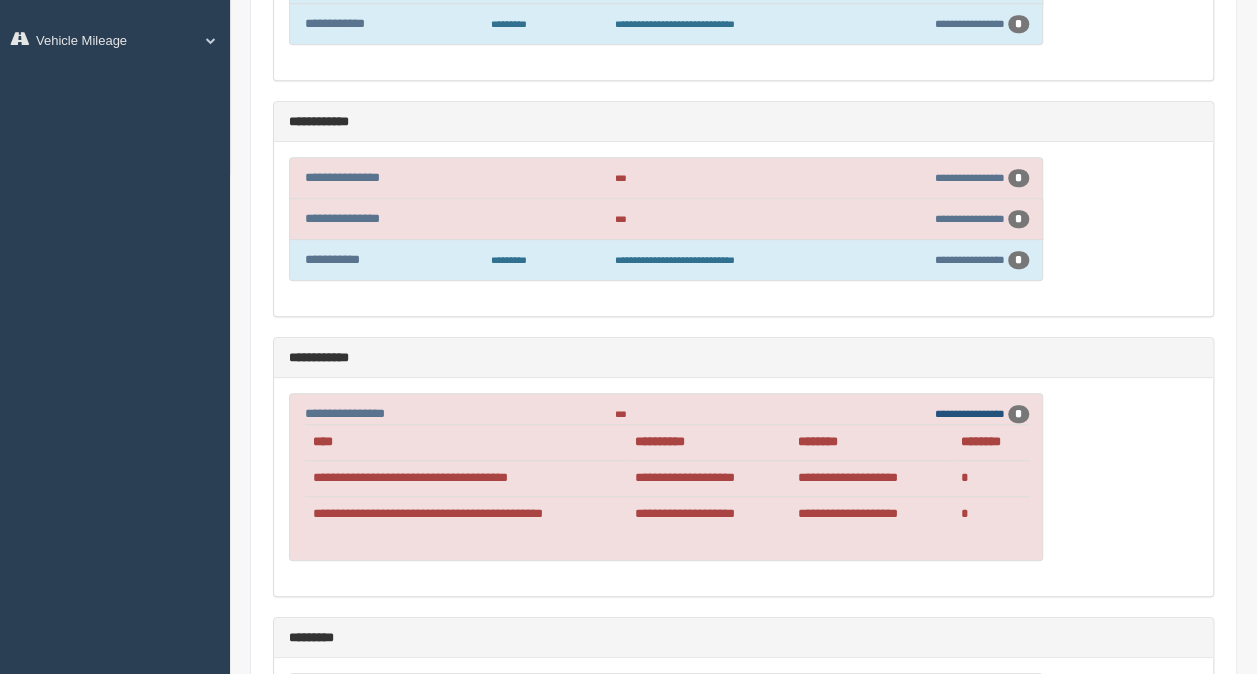 click on "**********" at bounding box center (970, 413) 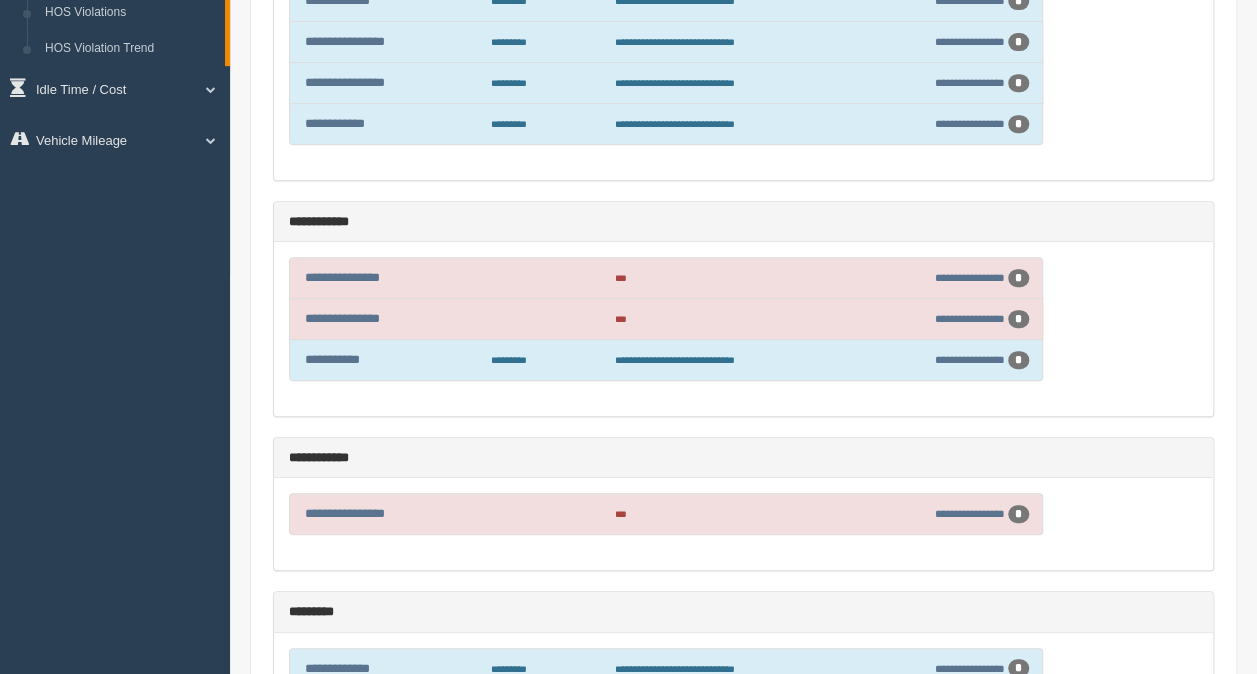 scroll, scrollTop: 299, scrollLeft: 0, axis: vertical 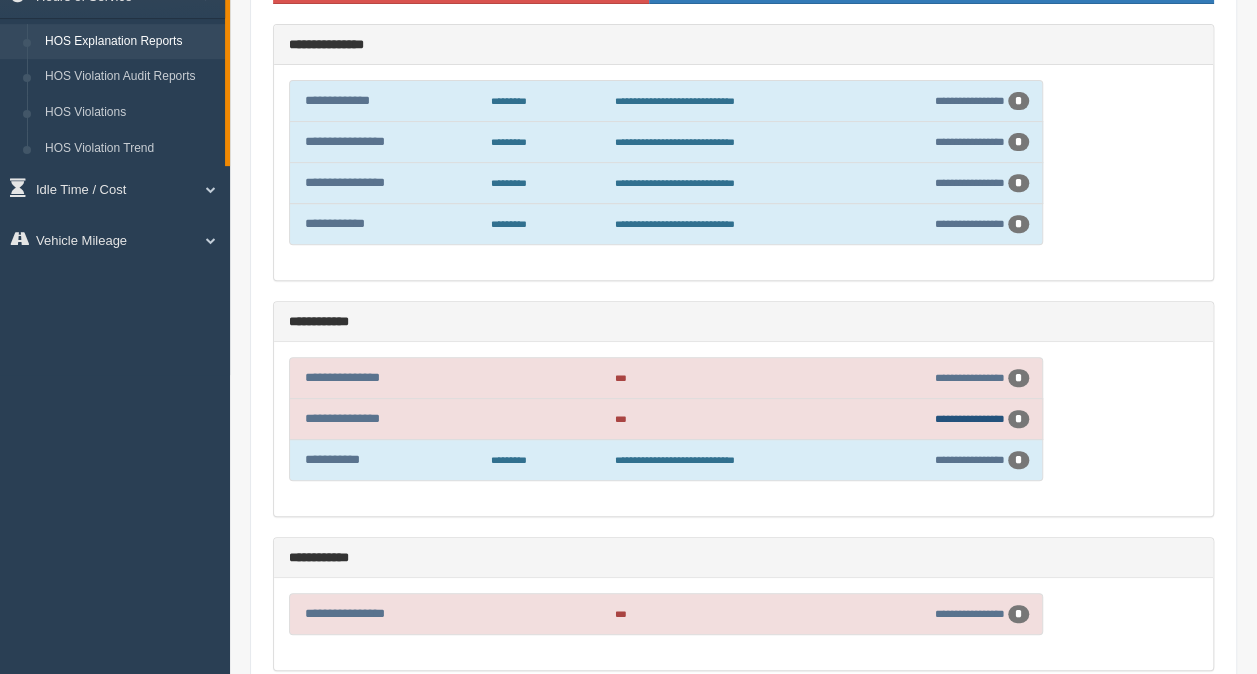 click on "**********" at bounding box center (970, 418) 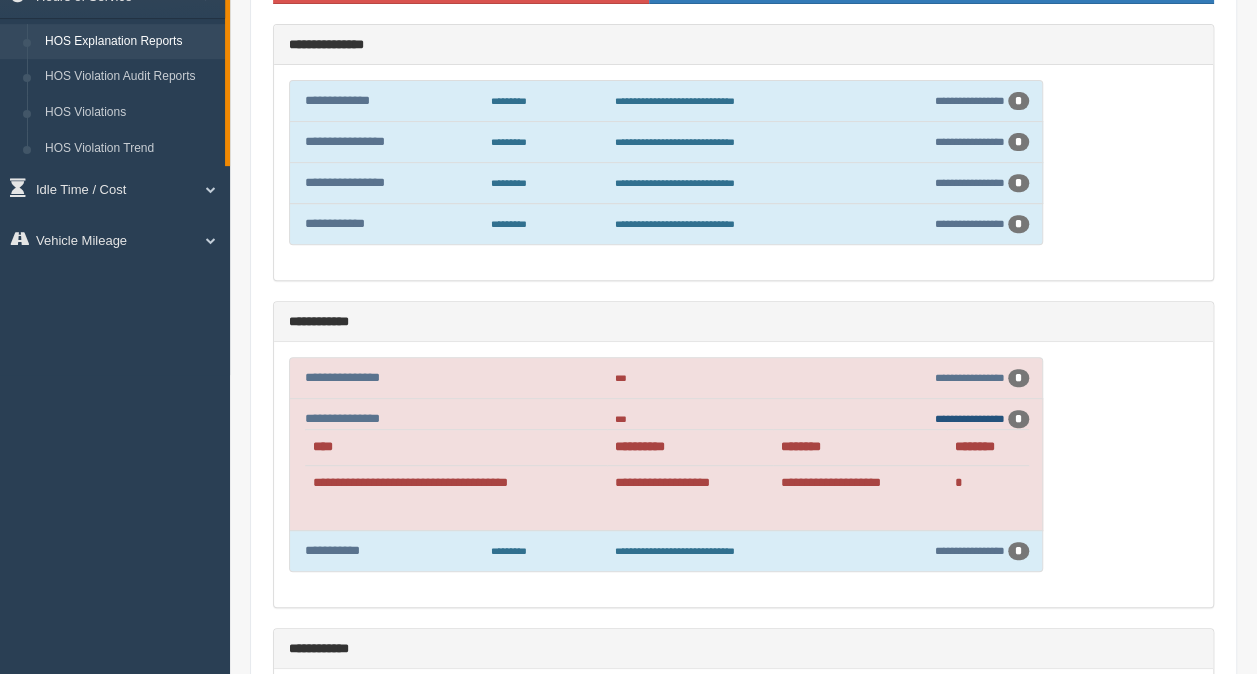 click on "**********" at bounding box center (970, 418) 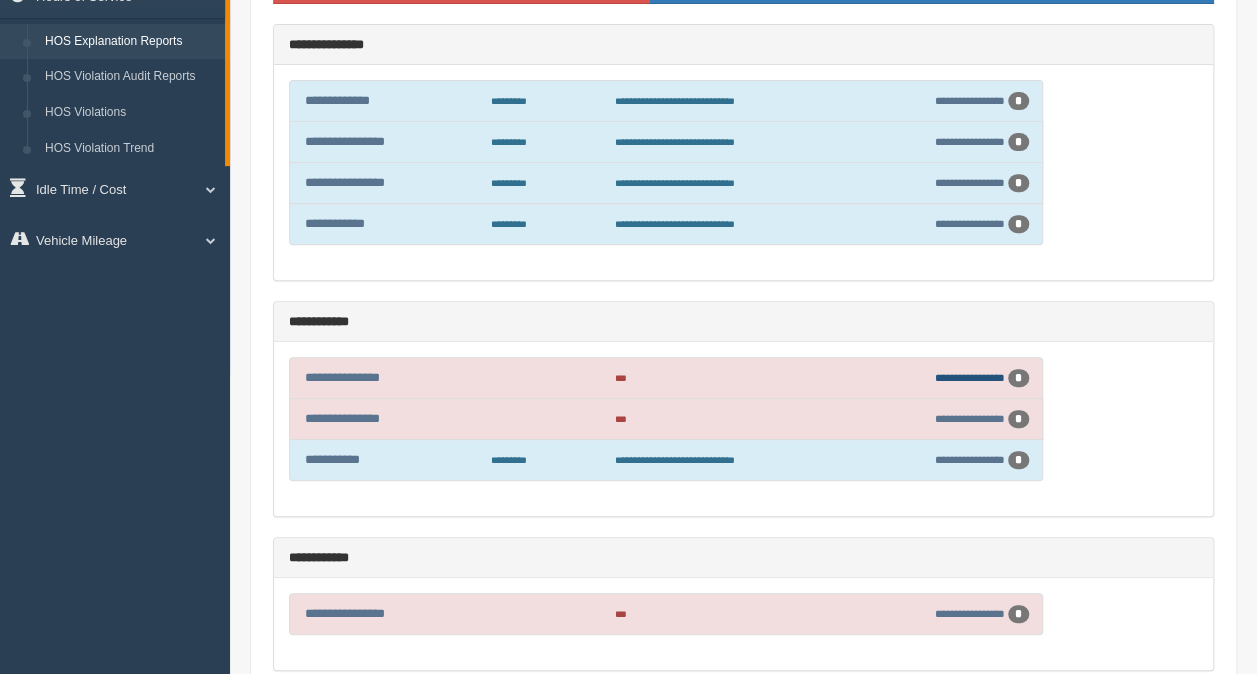 click on "**********" at bounding box center [970, 377] 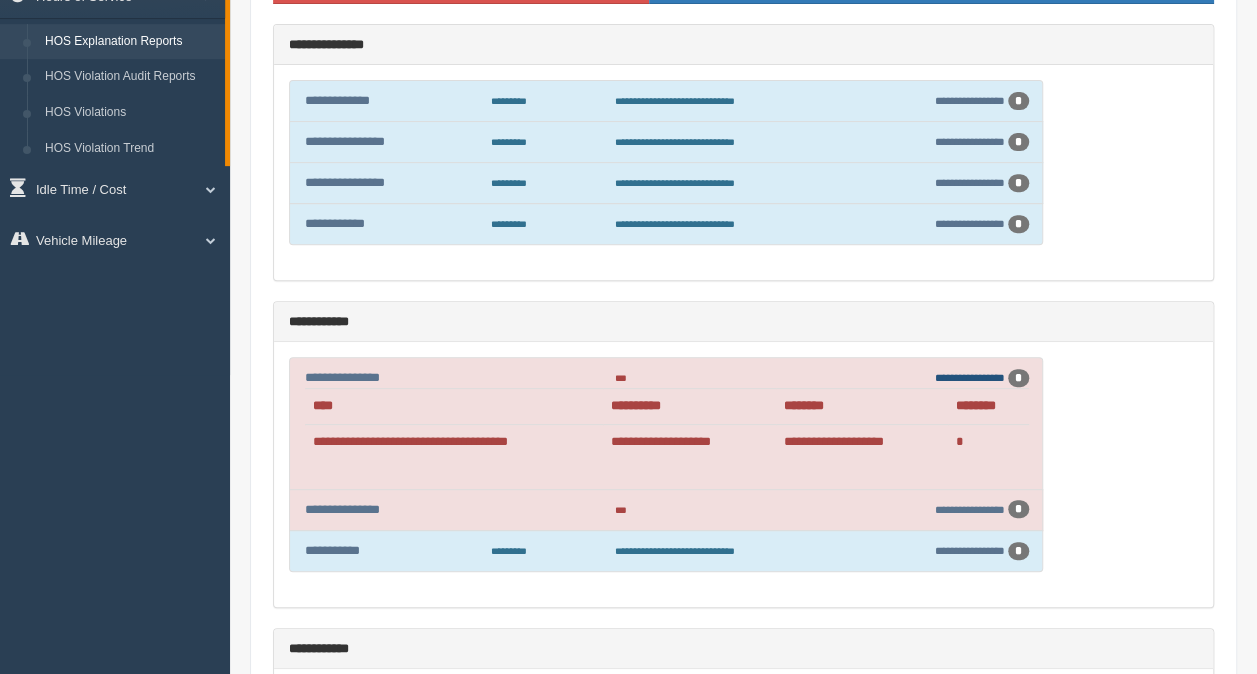 click on "**********" at bounding box center [970, 377] 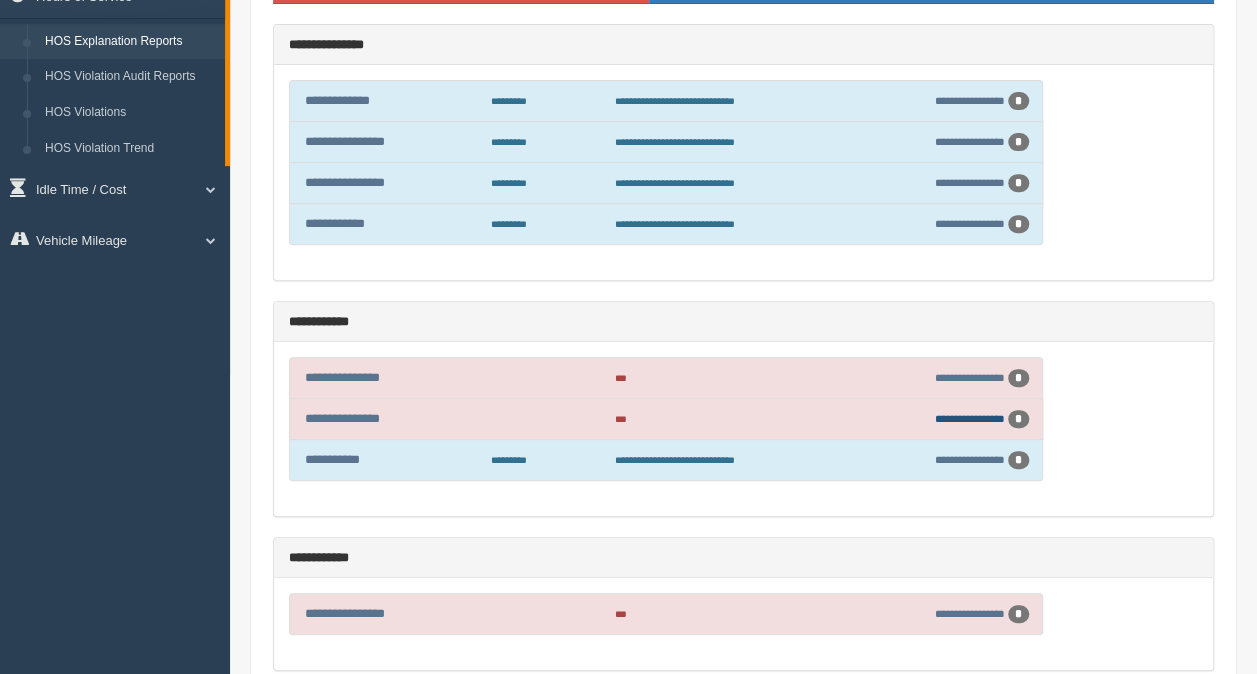 click on "**********" at bounding box center (970, 418) 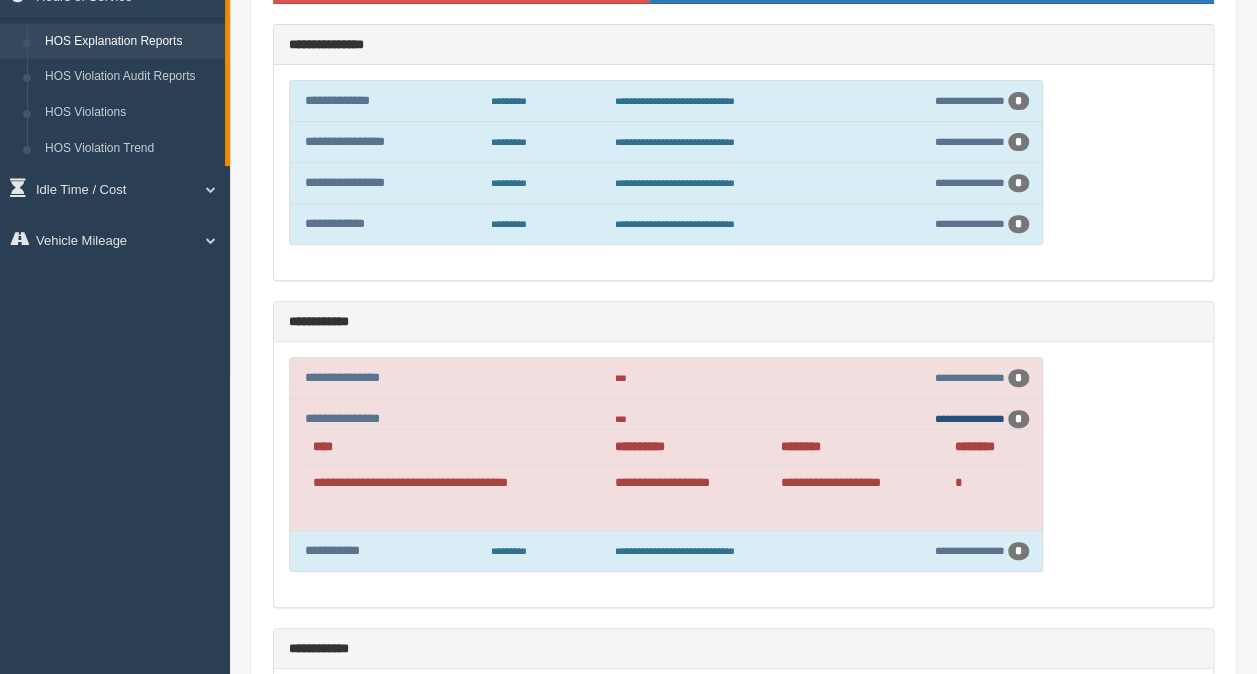 click on "**********" at bounding box center (970, 418) 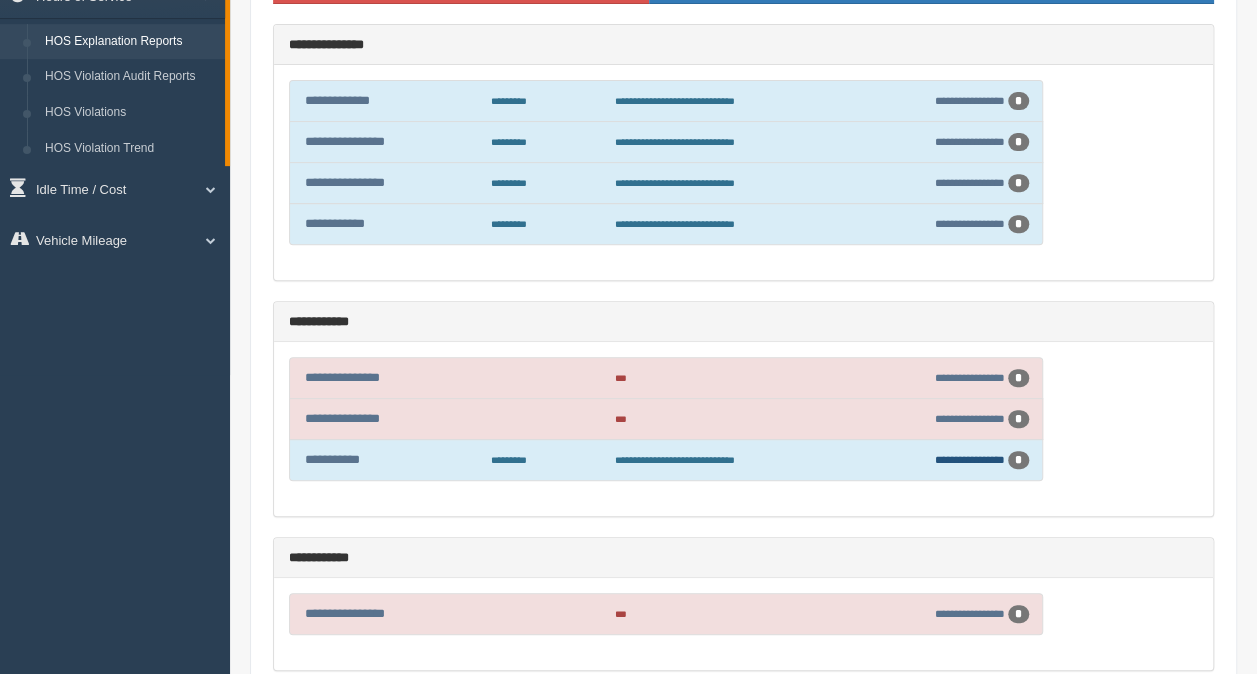 click on "**********" at bounding box center [970, 459] 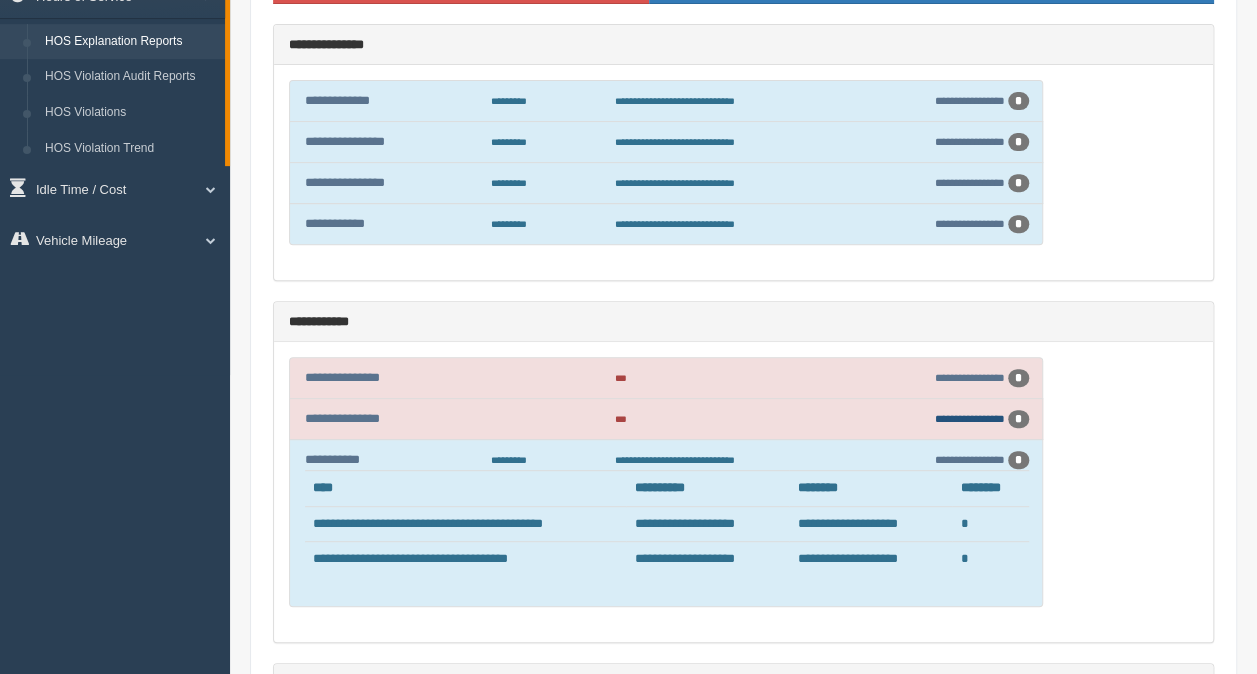 click on "**********" at bounding box center [970, 418] 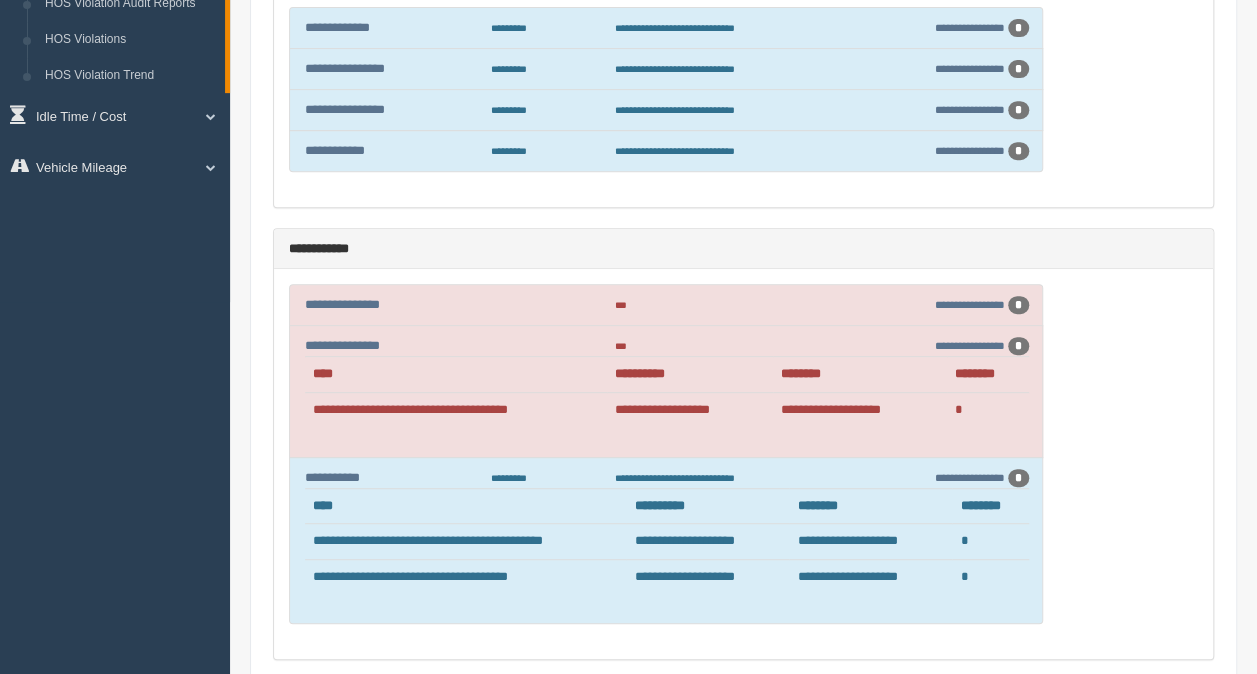 scroll, scrollTop: 399, scrollLeft: 0, axis: vertical 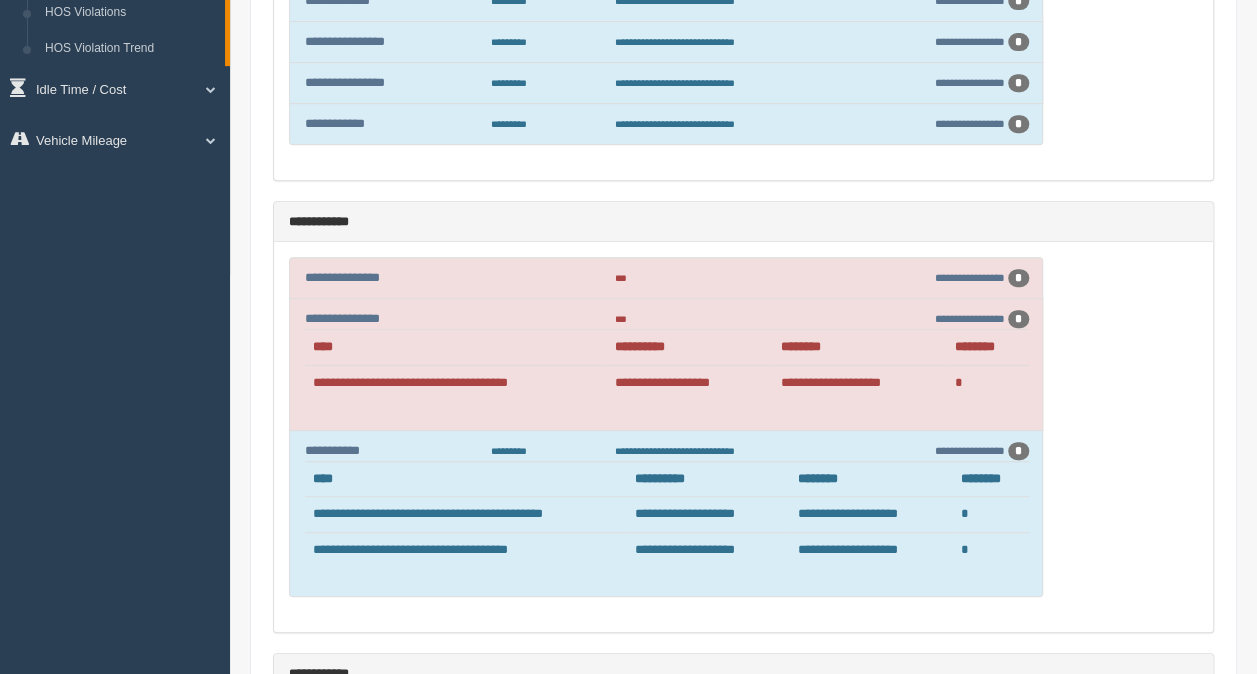 click on "**********" at bounding box center [743, 437] 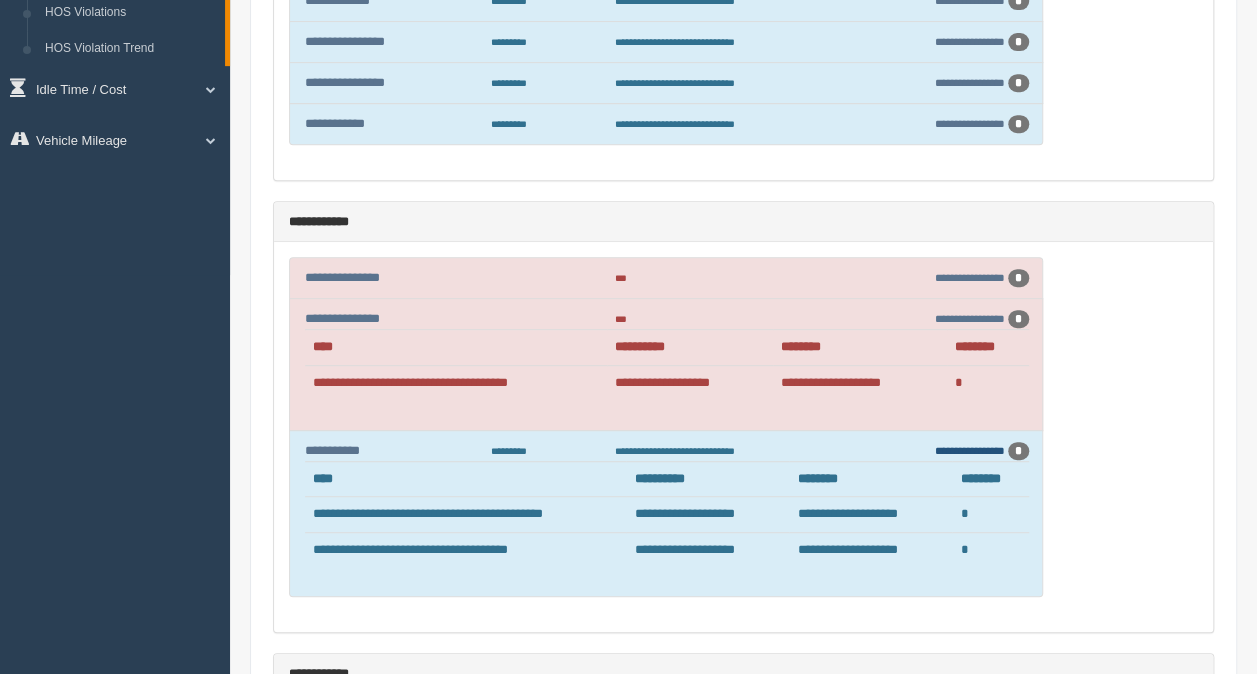 click on "**********" at bounding box center [970, 450] 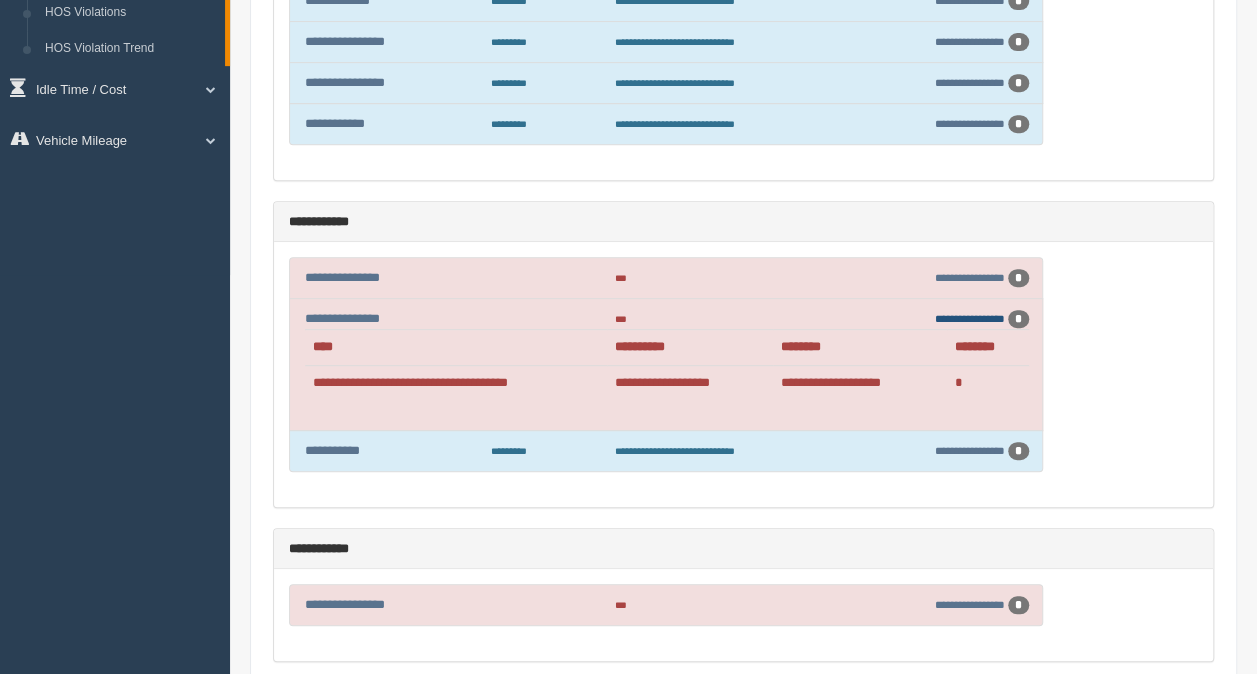 click on "**********" at bounding box center (970, 318) 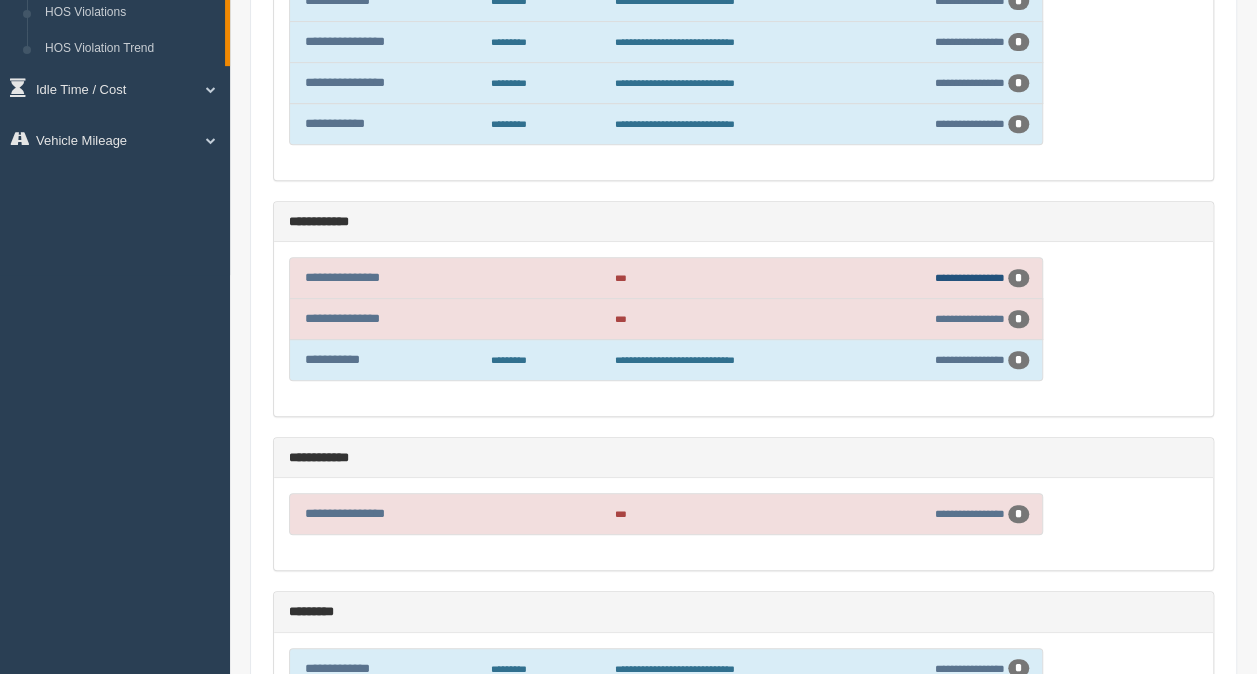 click on "**********" at bounding box center [970, 277] 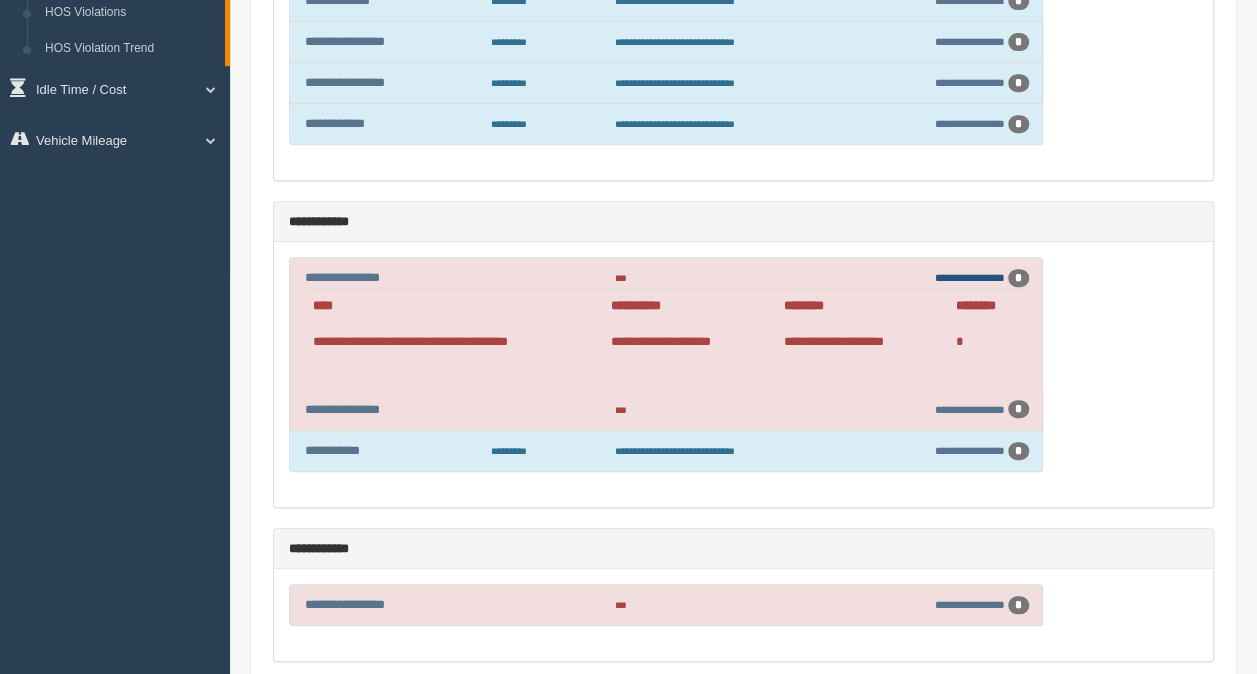 click on "**********" at bounding box center (970, 277) 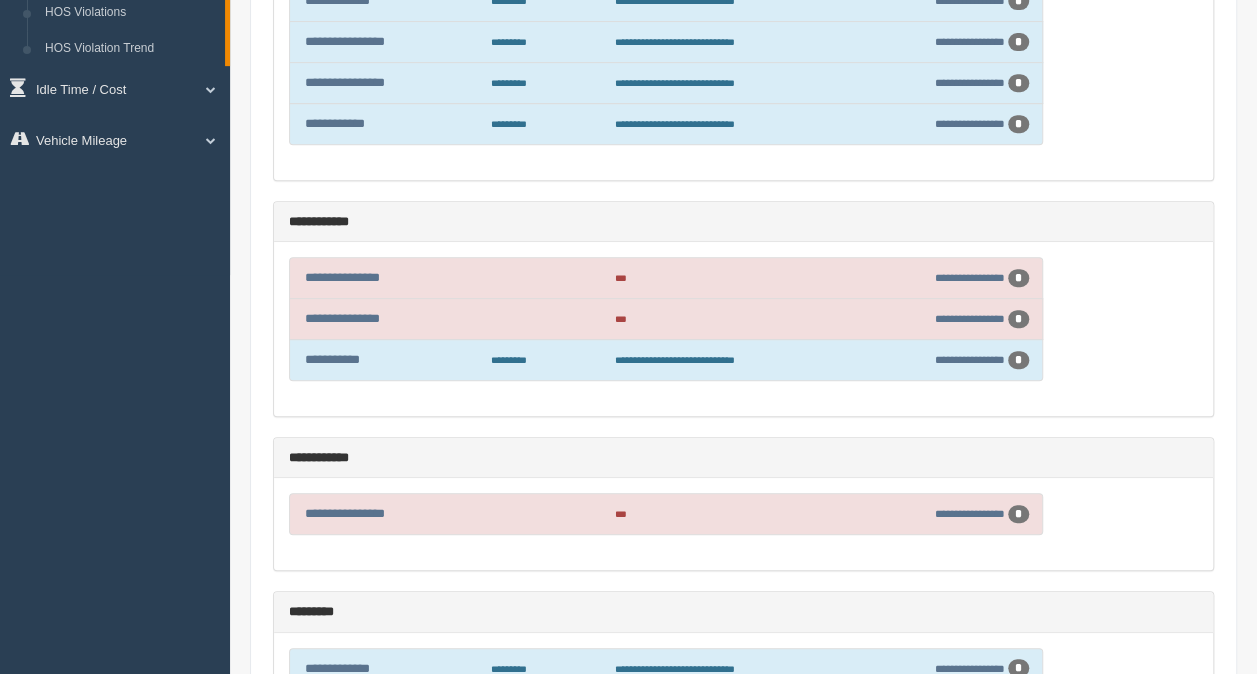 click on "**********" at bounding box center (743, 329) 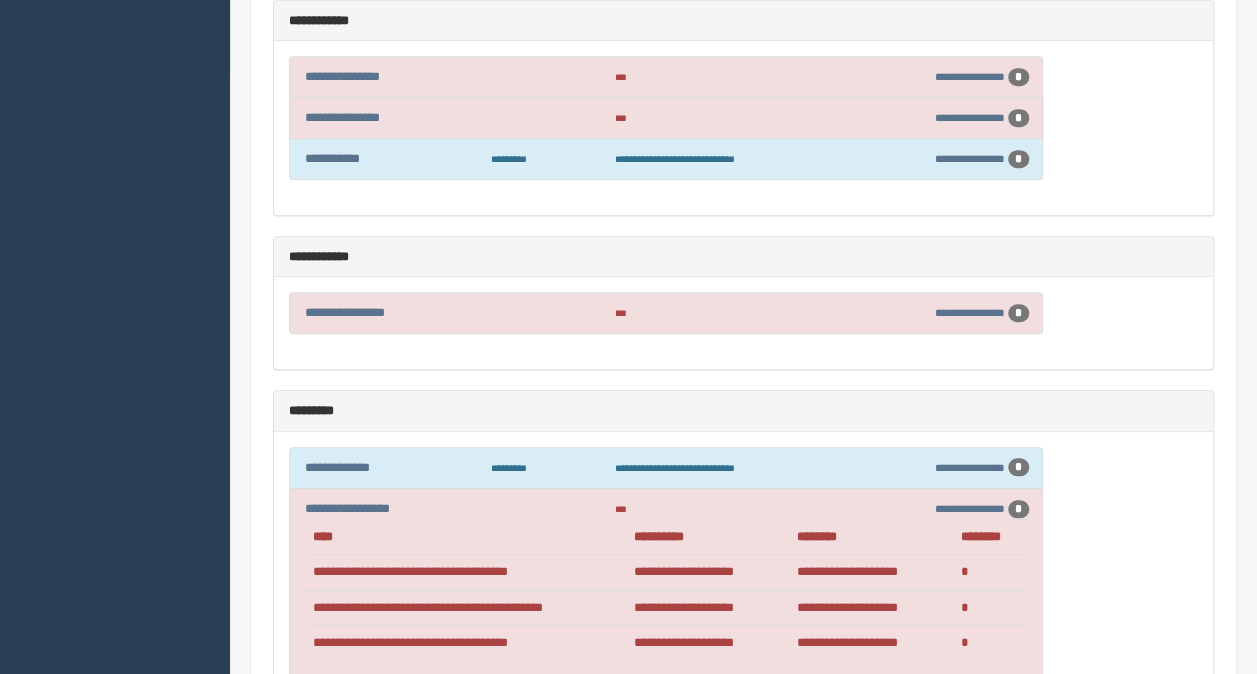 scroll, scrollTop: 700, scrollLeft: 0, axis: vertical 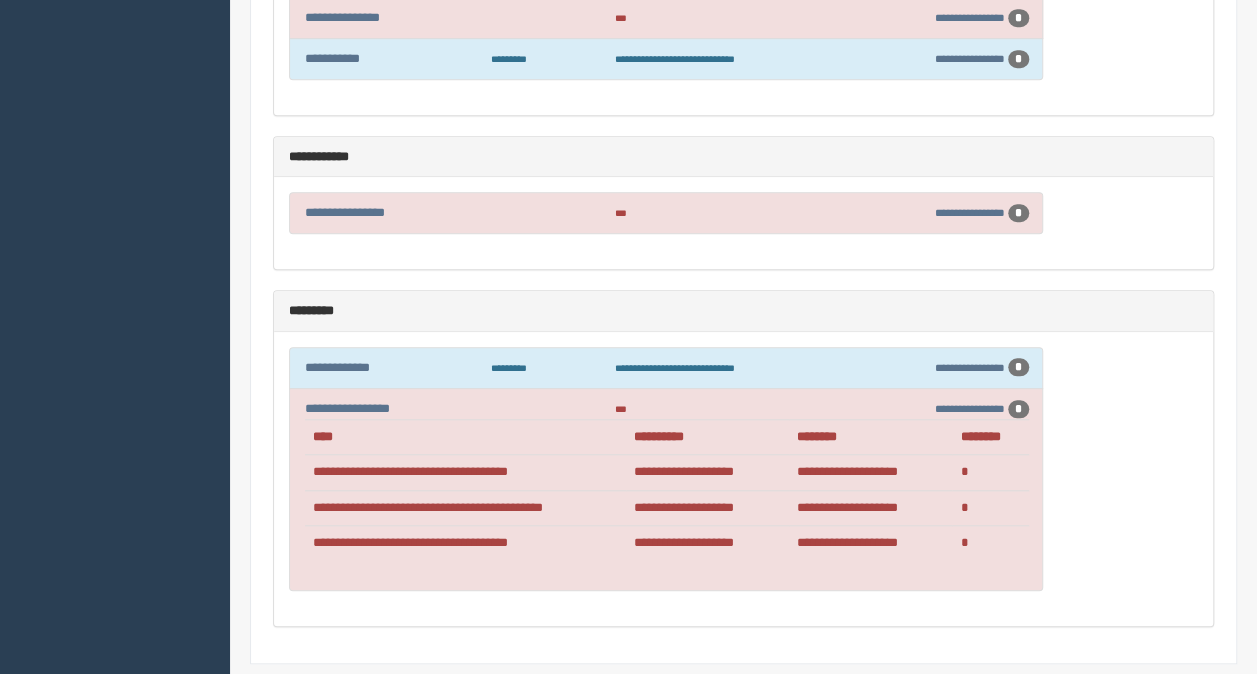 click on "**********" at bounding box center [743, 479] 